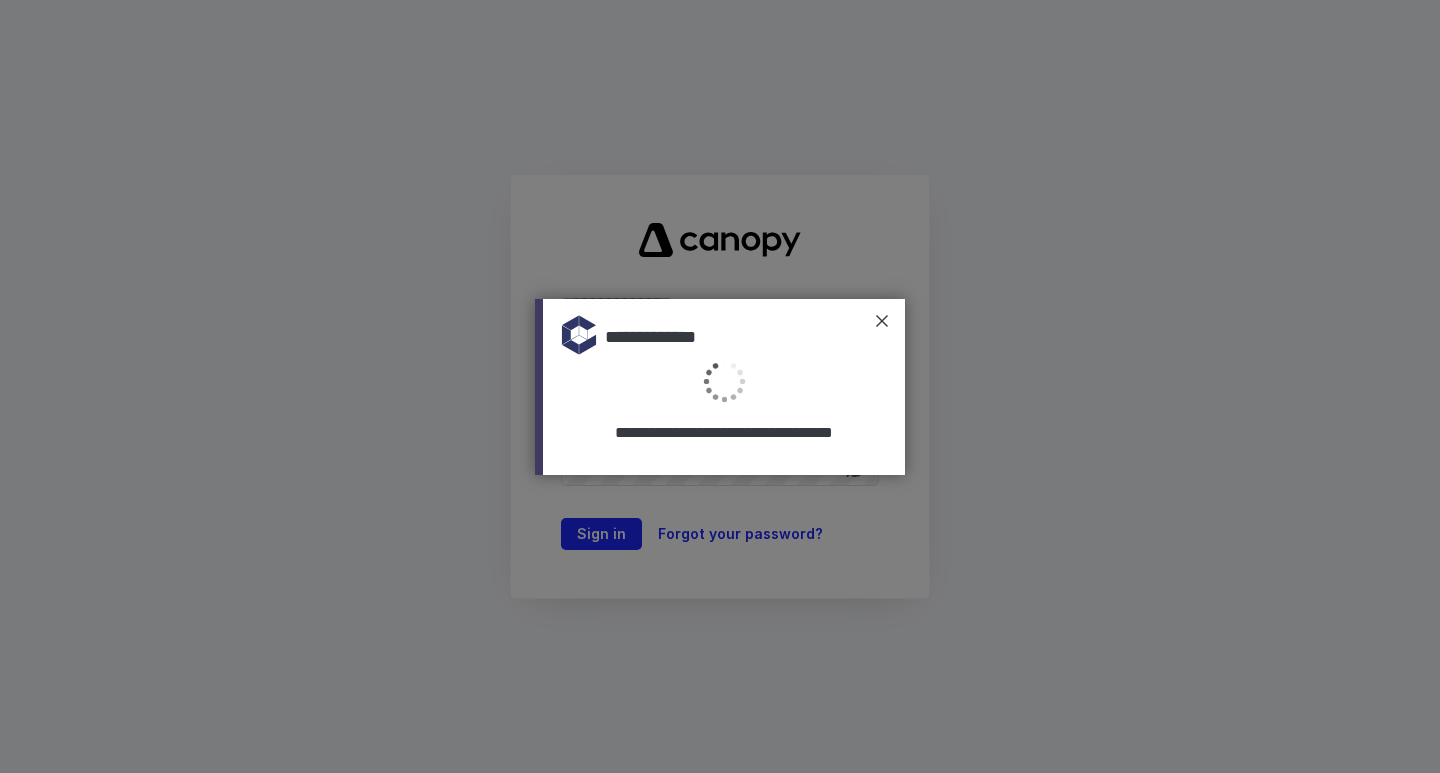 type on "**********" 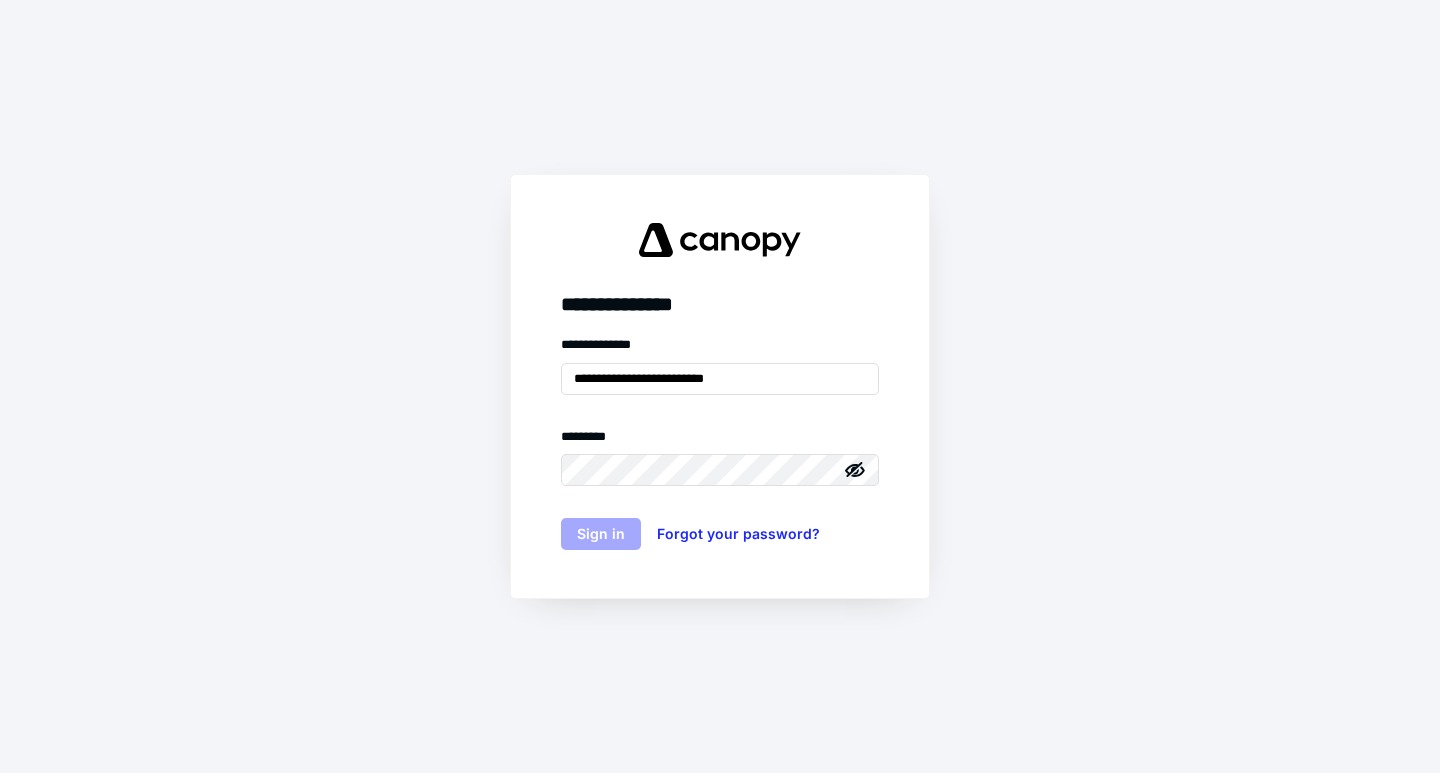 scroll, scrollTop: 0, scrollLeft: 0, axis: both 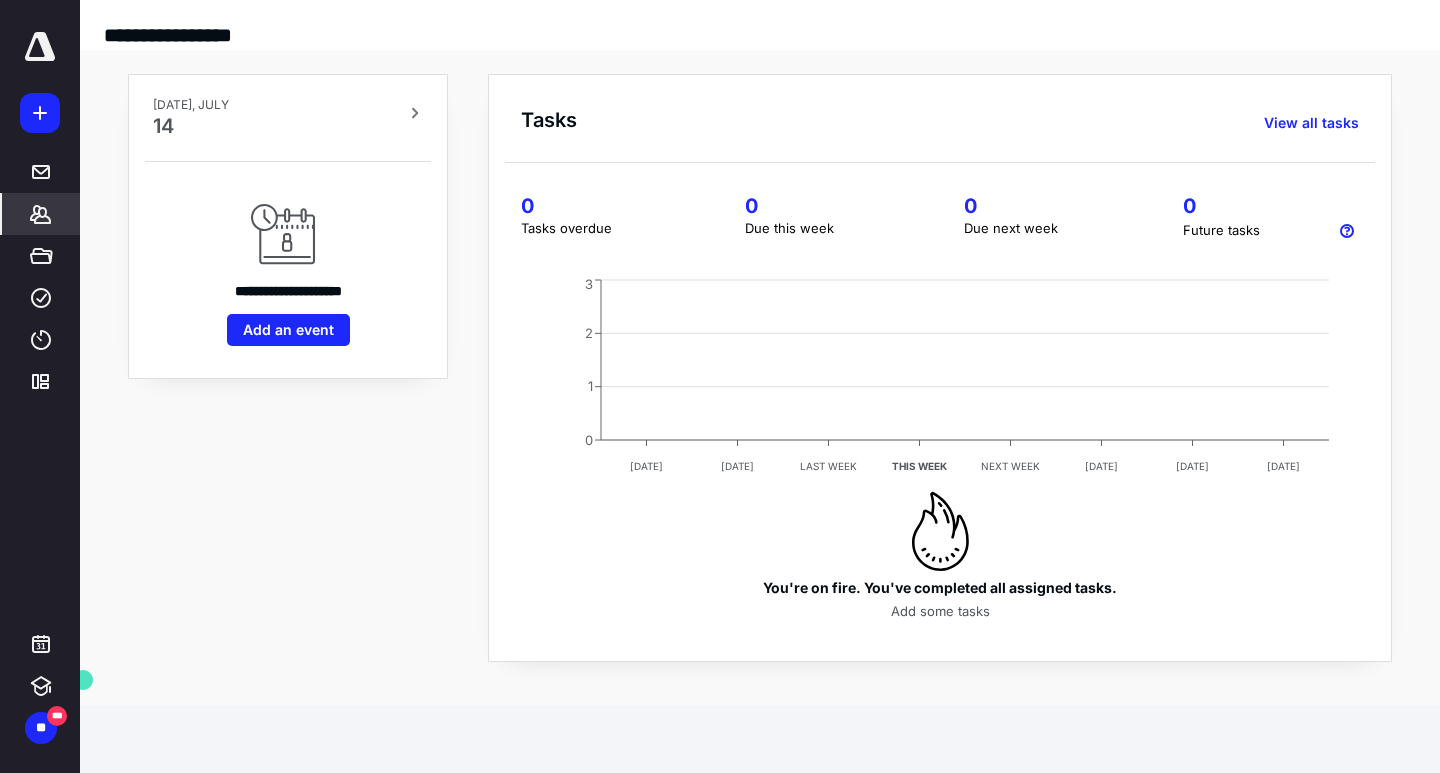 click on "*******" at bounding box center (41, 214) 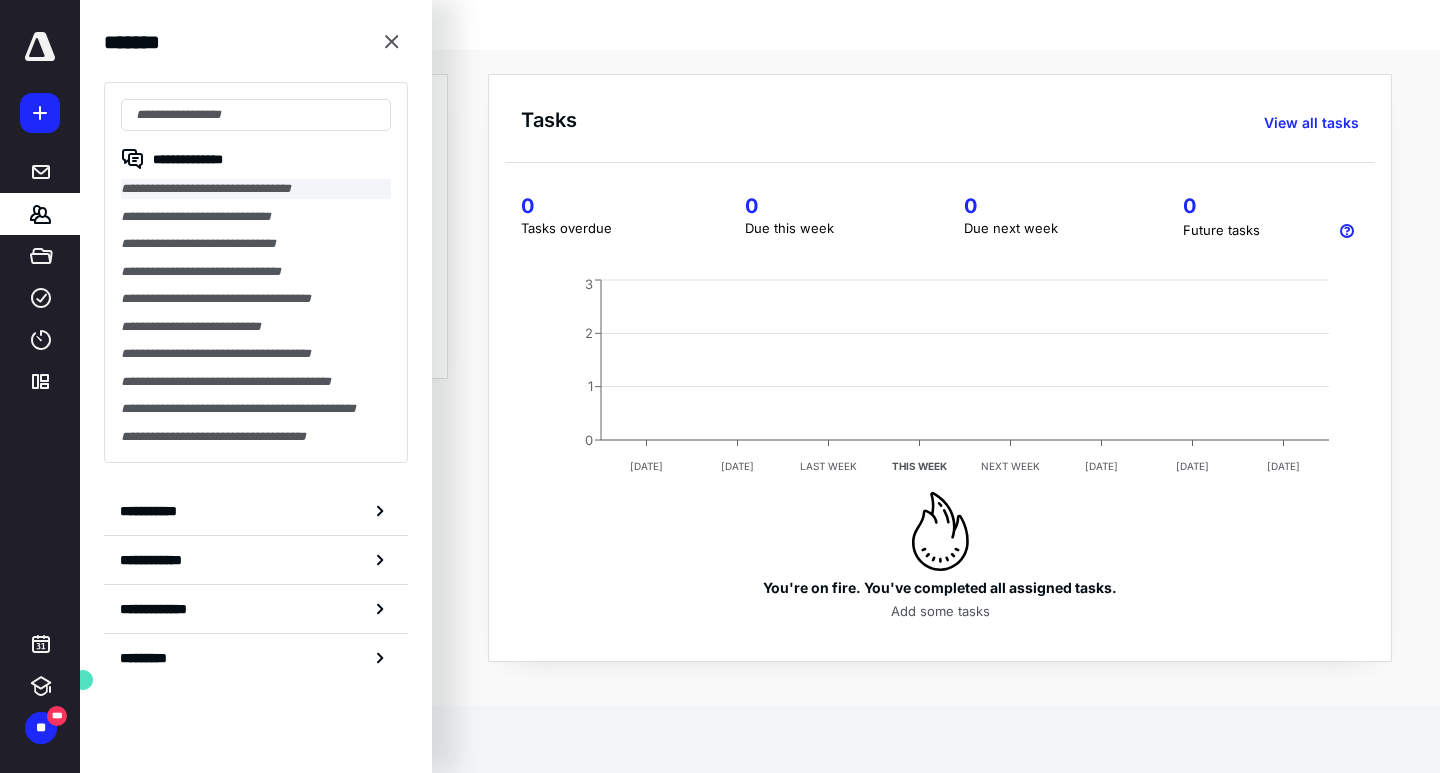 click on "**********" at bounding box center (256, 189) 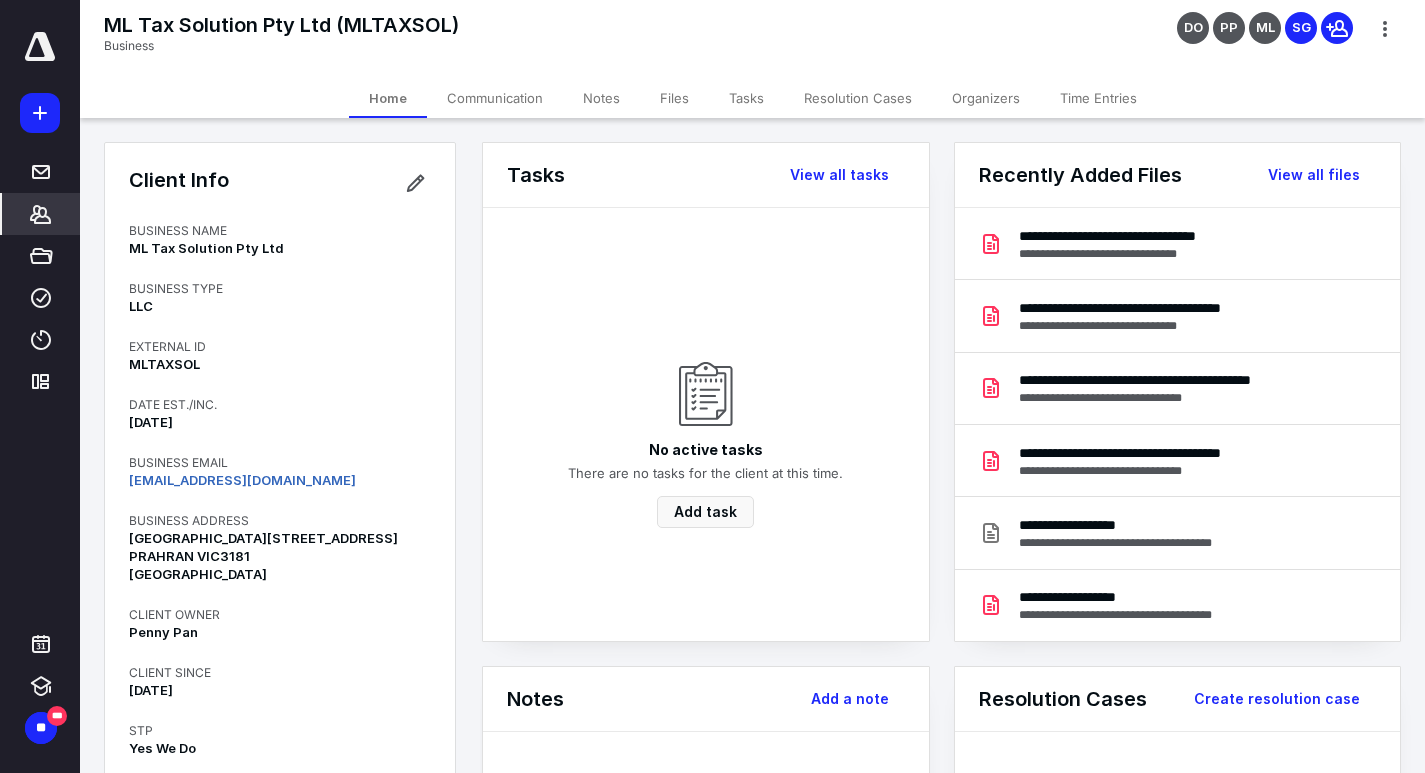 click on "Files" at bounding box center (674, 98) 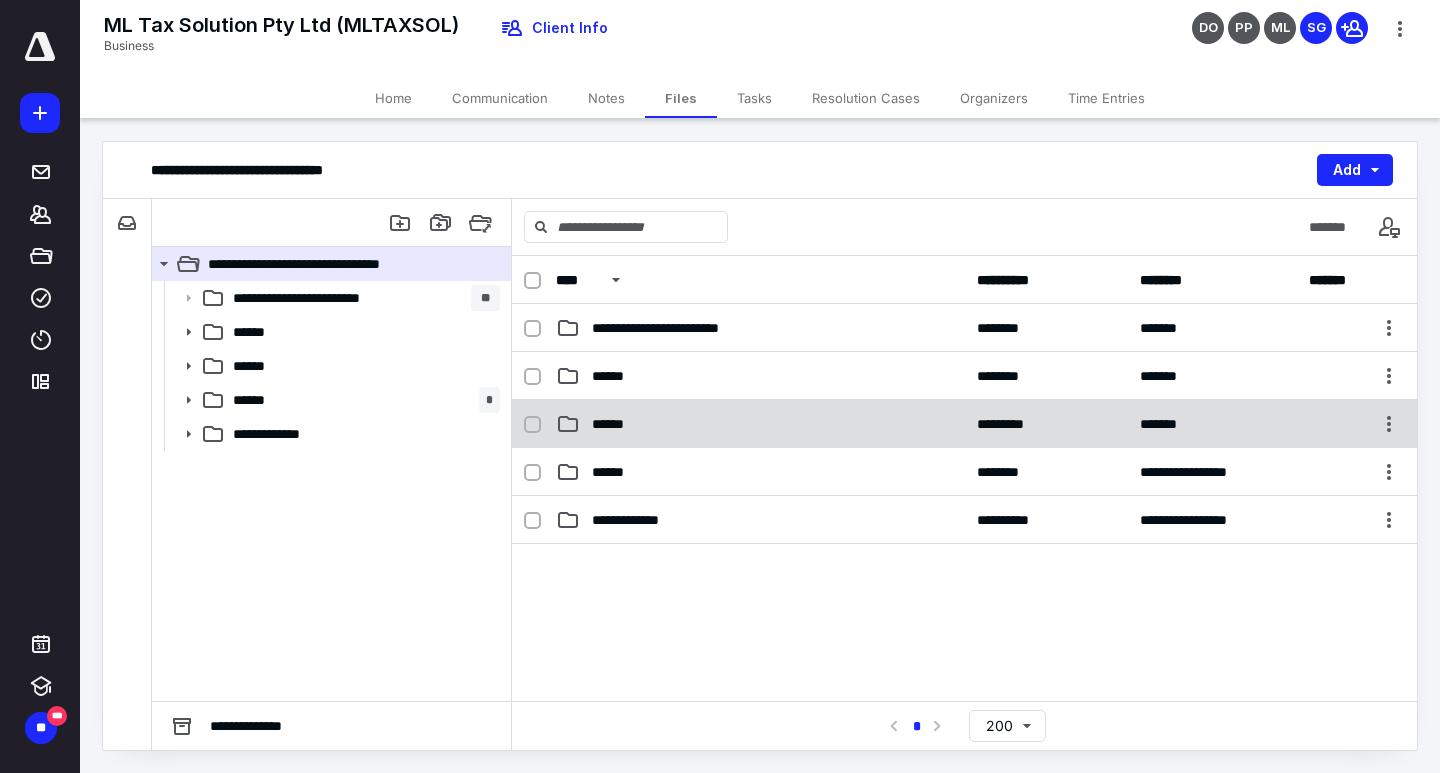 click on "******" at bounding box center [760, 424] 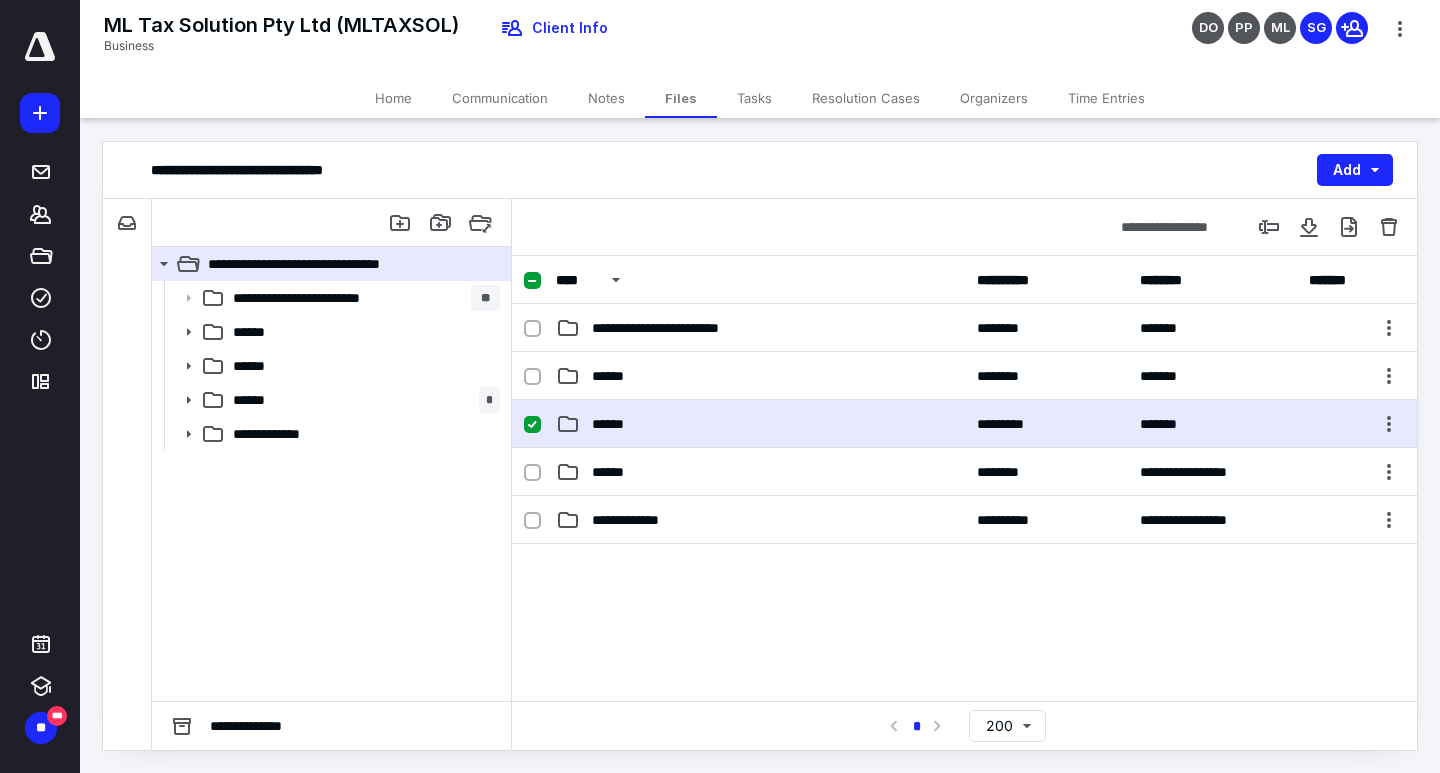 click on "******" at bounding box center [760, 424] 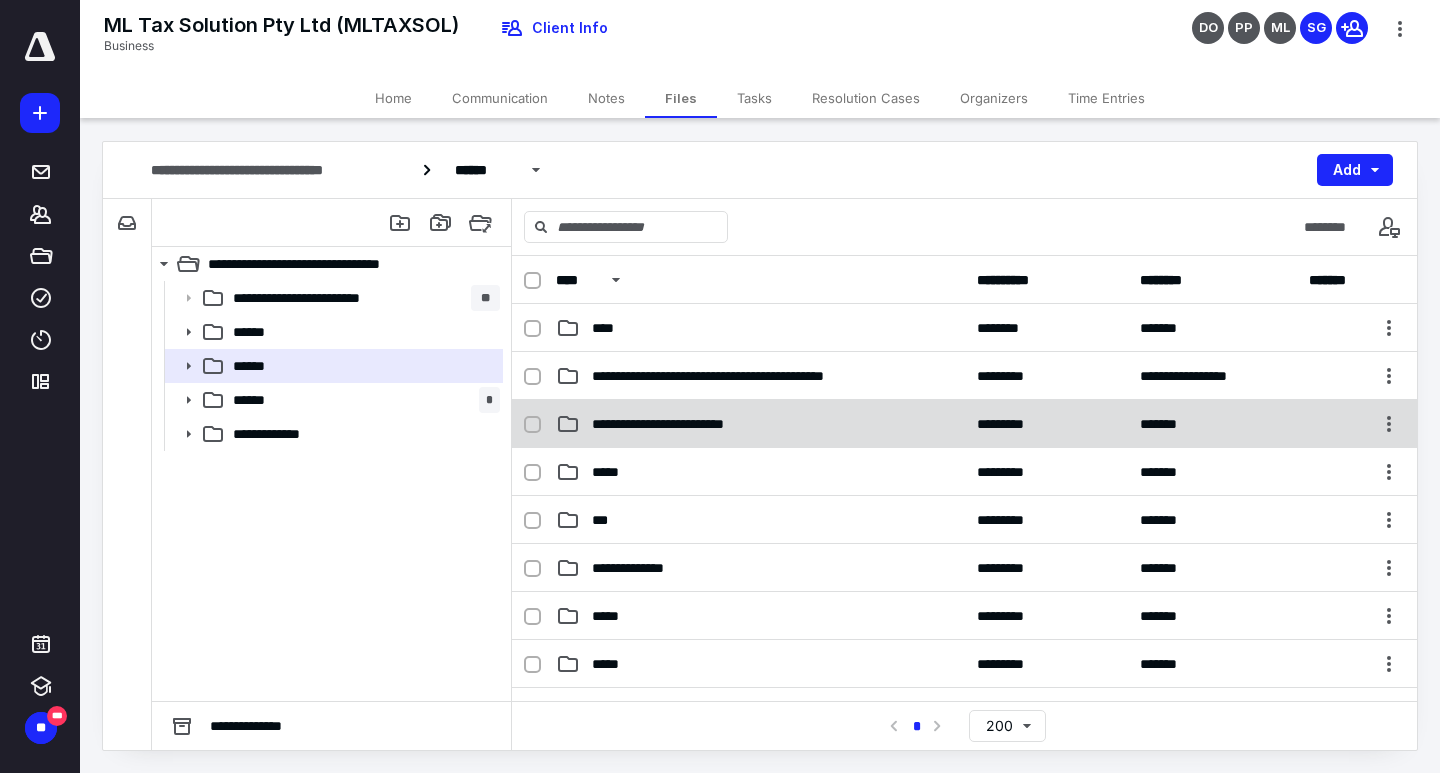 click on "**********" at bounding box center [760, 424] 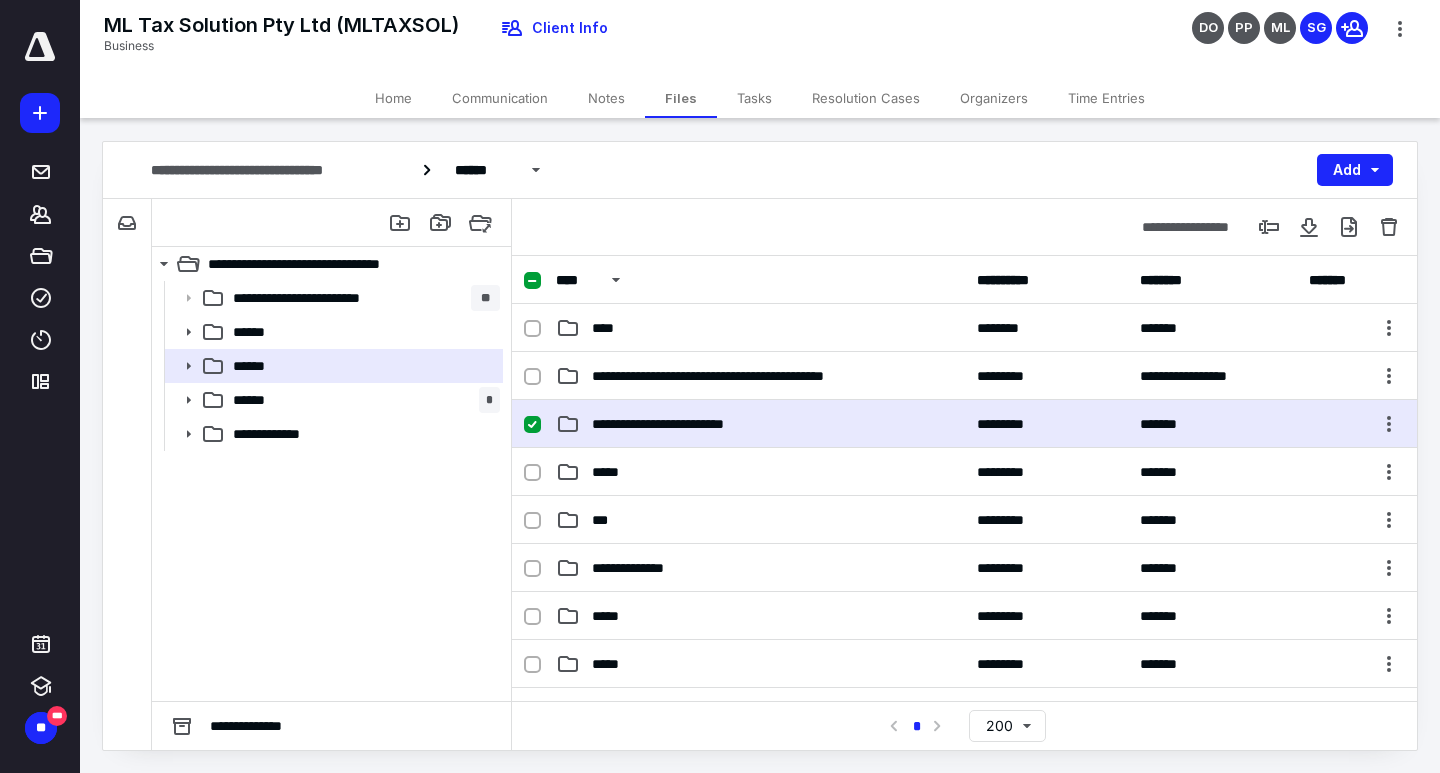 click on "**********" at bounding box center (760, 424) 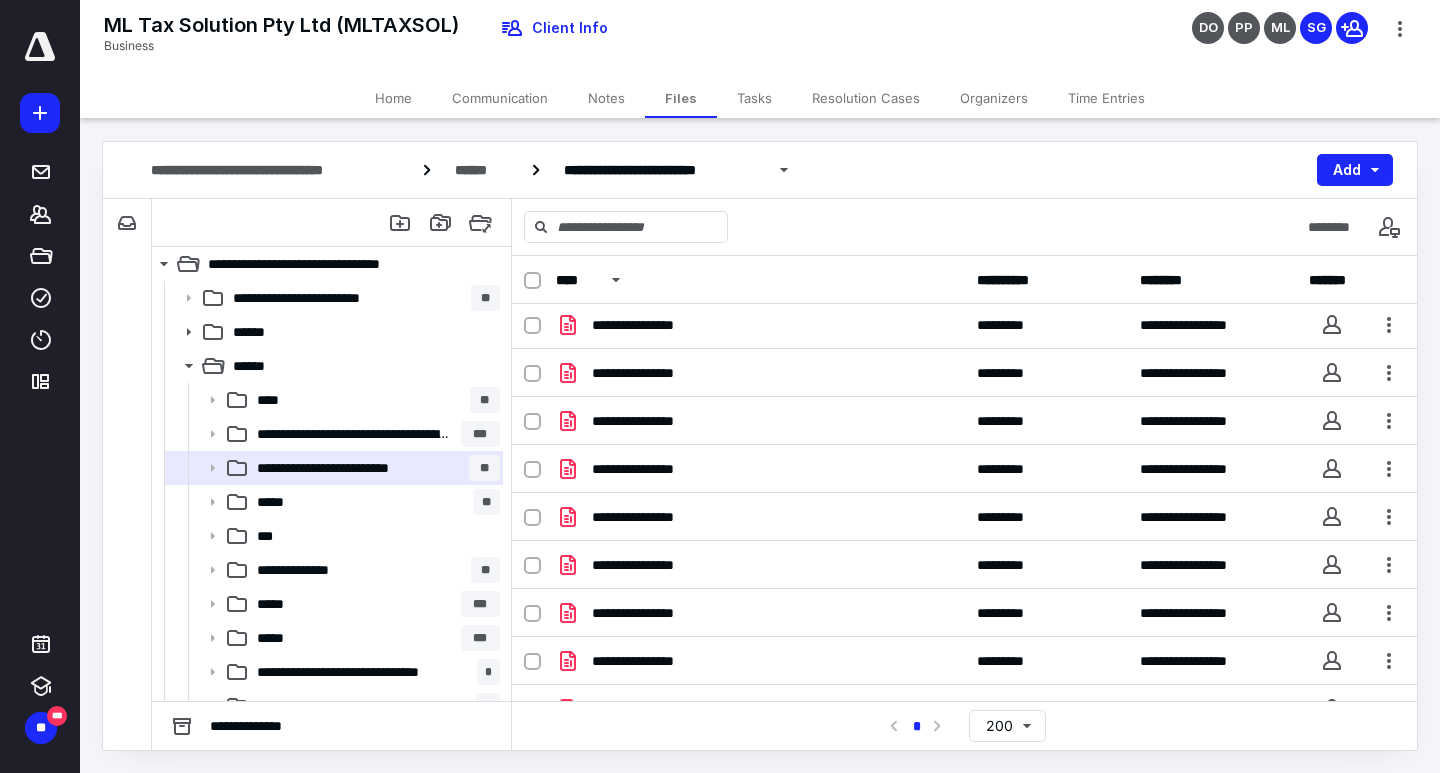 scroll, scrollTop: 700, scrollLeft: 0, axis: vertical 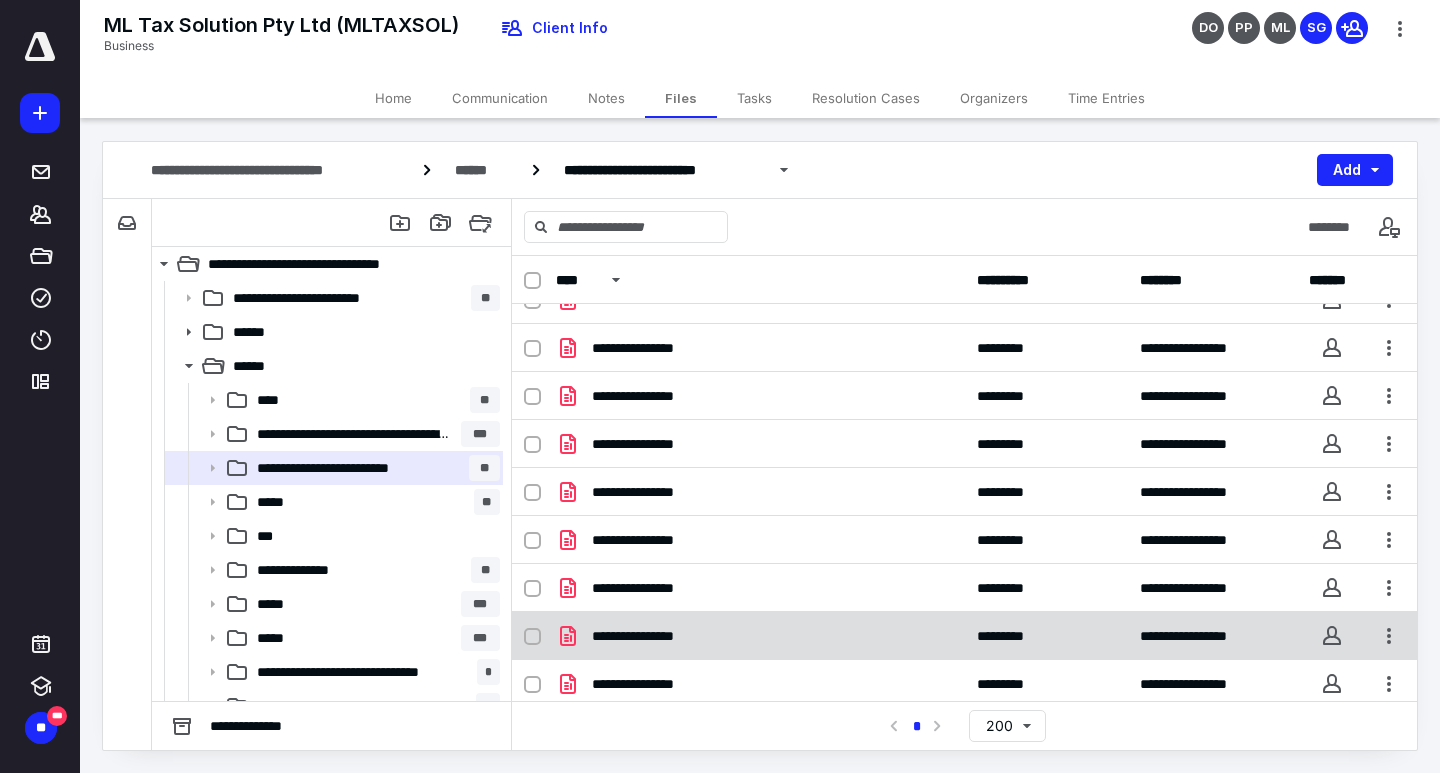 click on "**********" at bounding box center (760, 636) 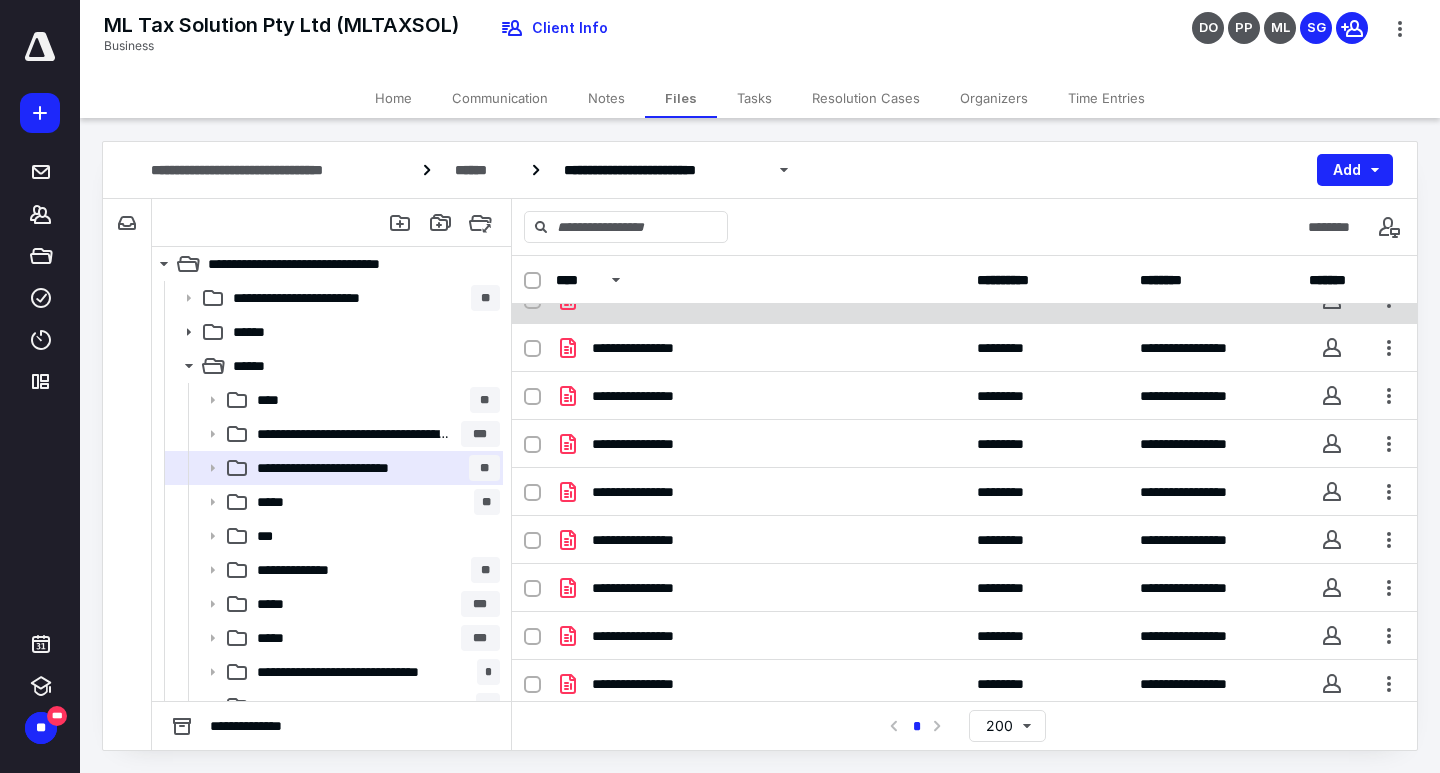 checkbox on "true" 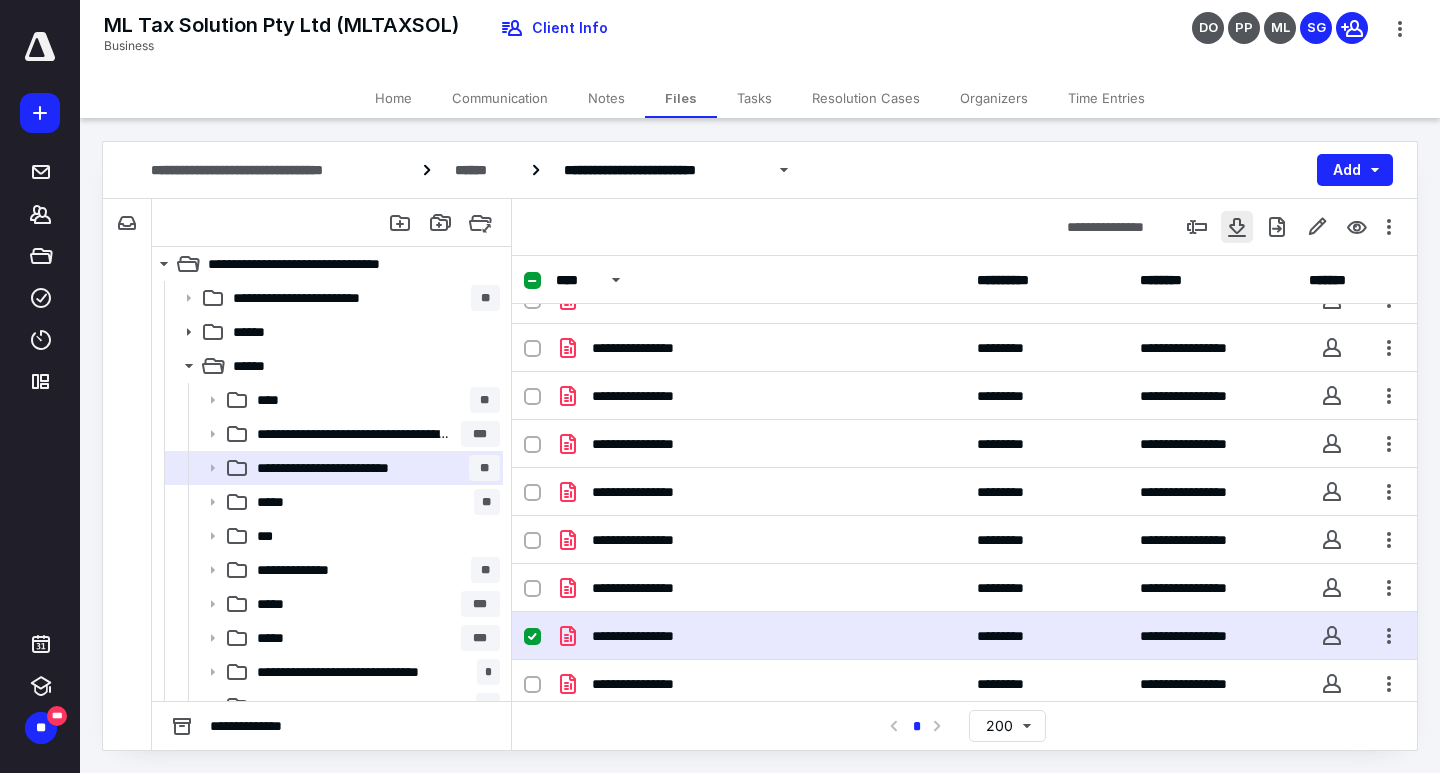 click at bounding box center [1237, 227] 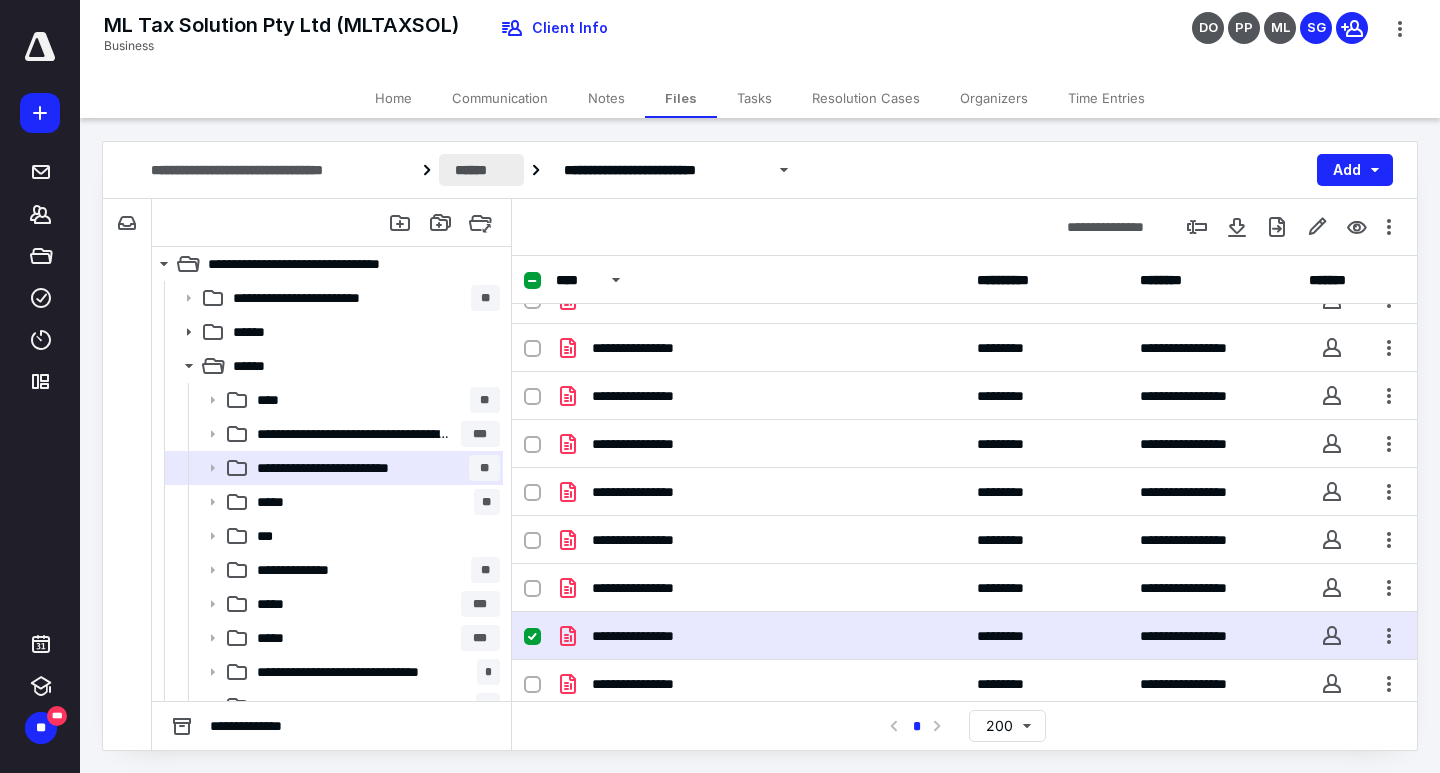 click on "******" at bounding box center [482, 170] 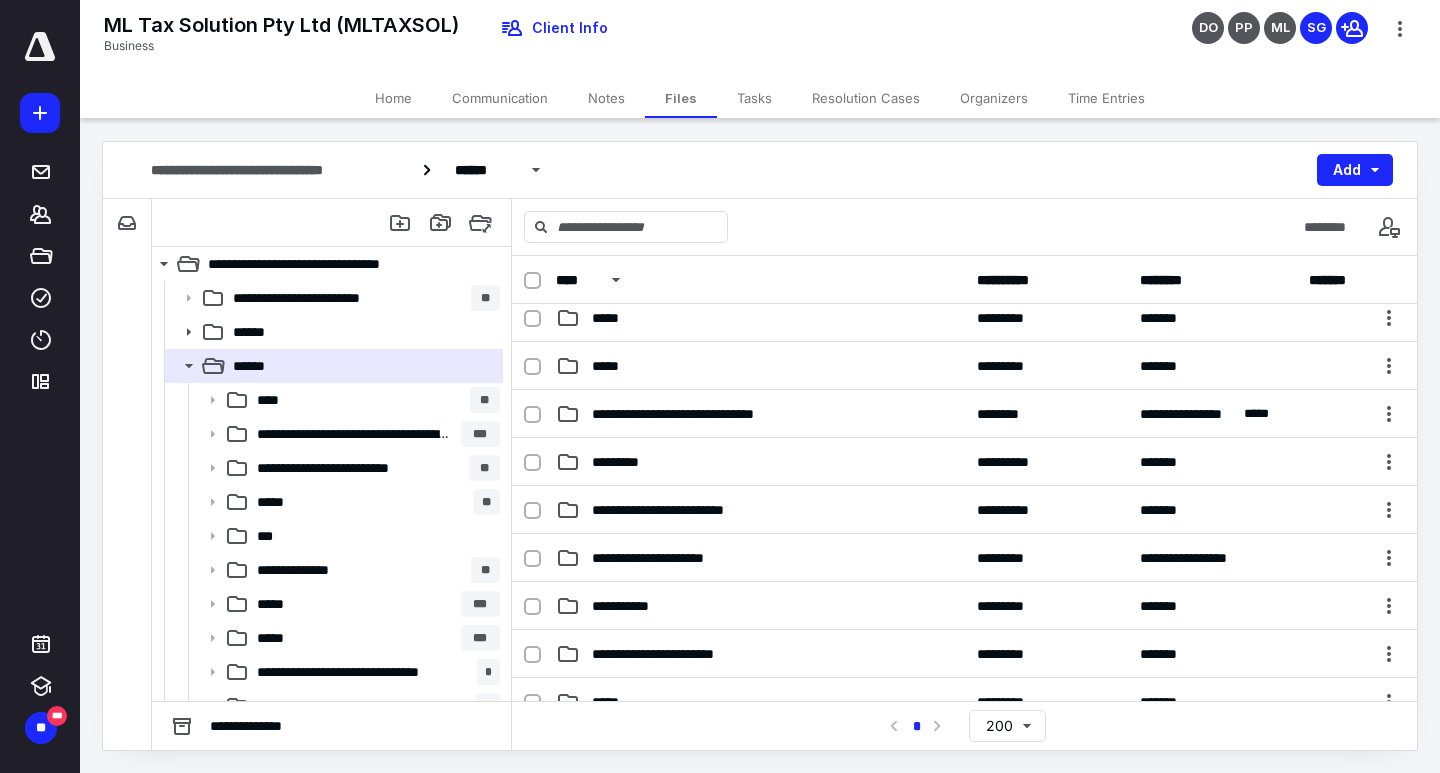 scroll, scrollTop: 300, scrollLeft: 0, axis: vertical 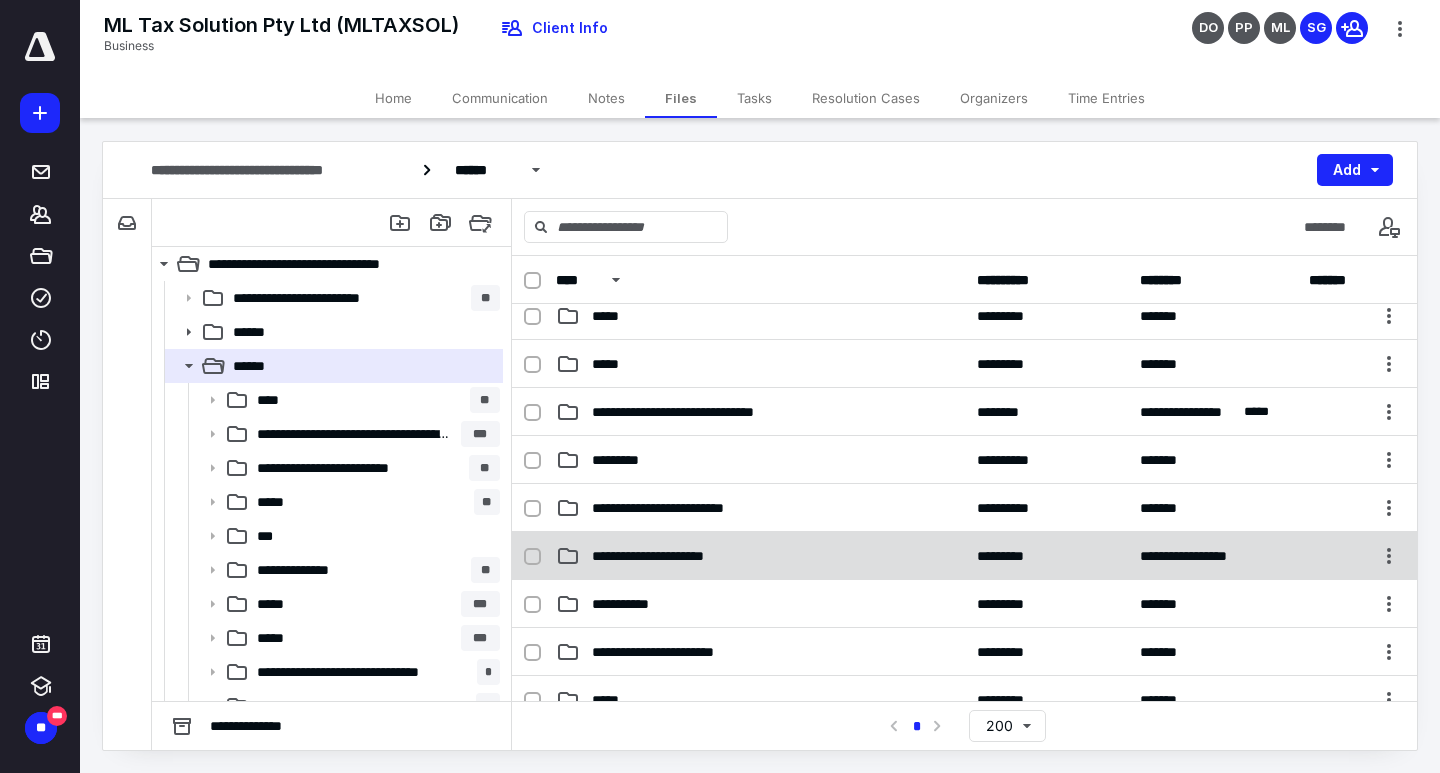click on "**********" at bounding box center [760, 556] 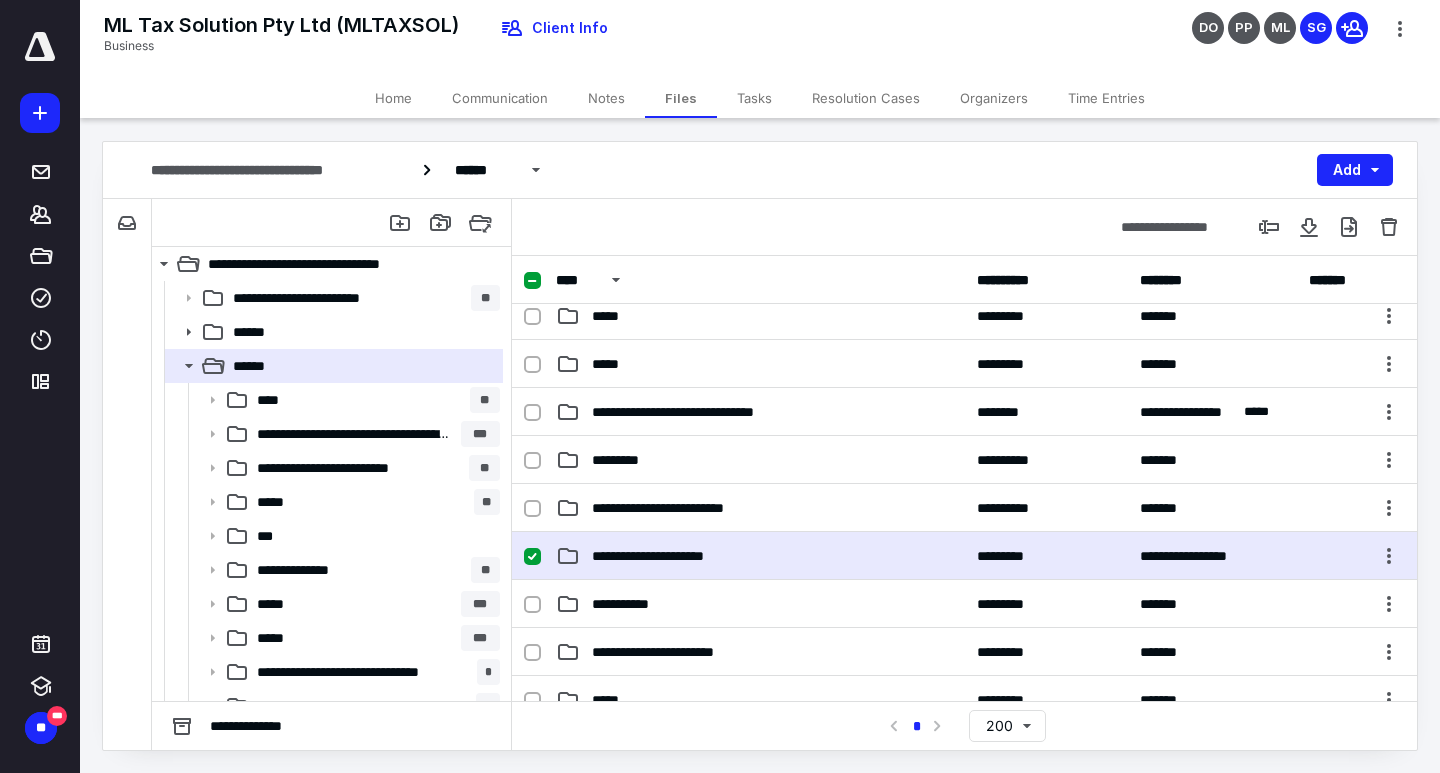 click on "**********" at bounding box center (760, 556) 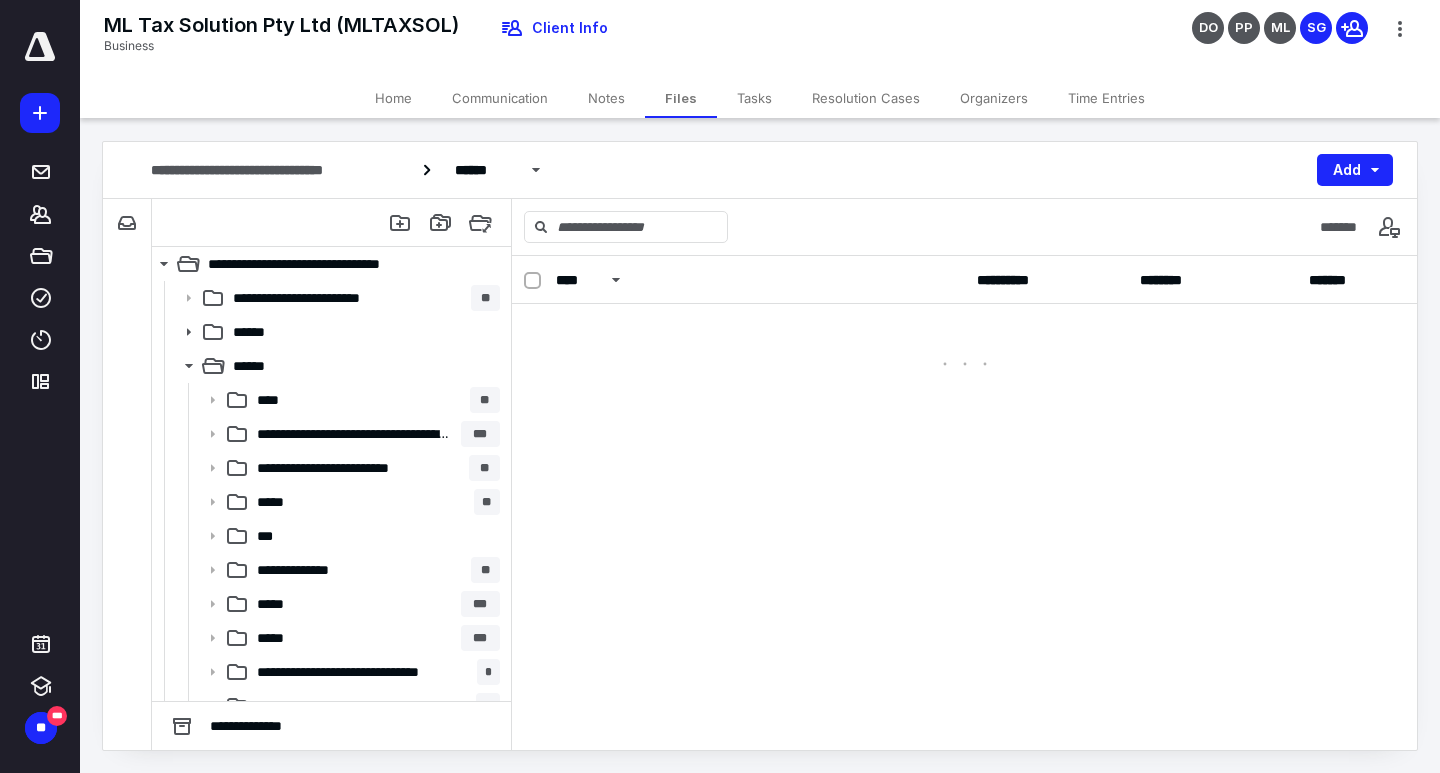 scroll, scrollTop: 0, scrollLeft: 0, axis: both 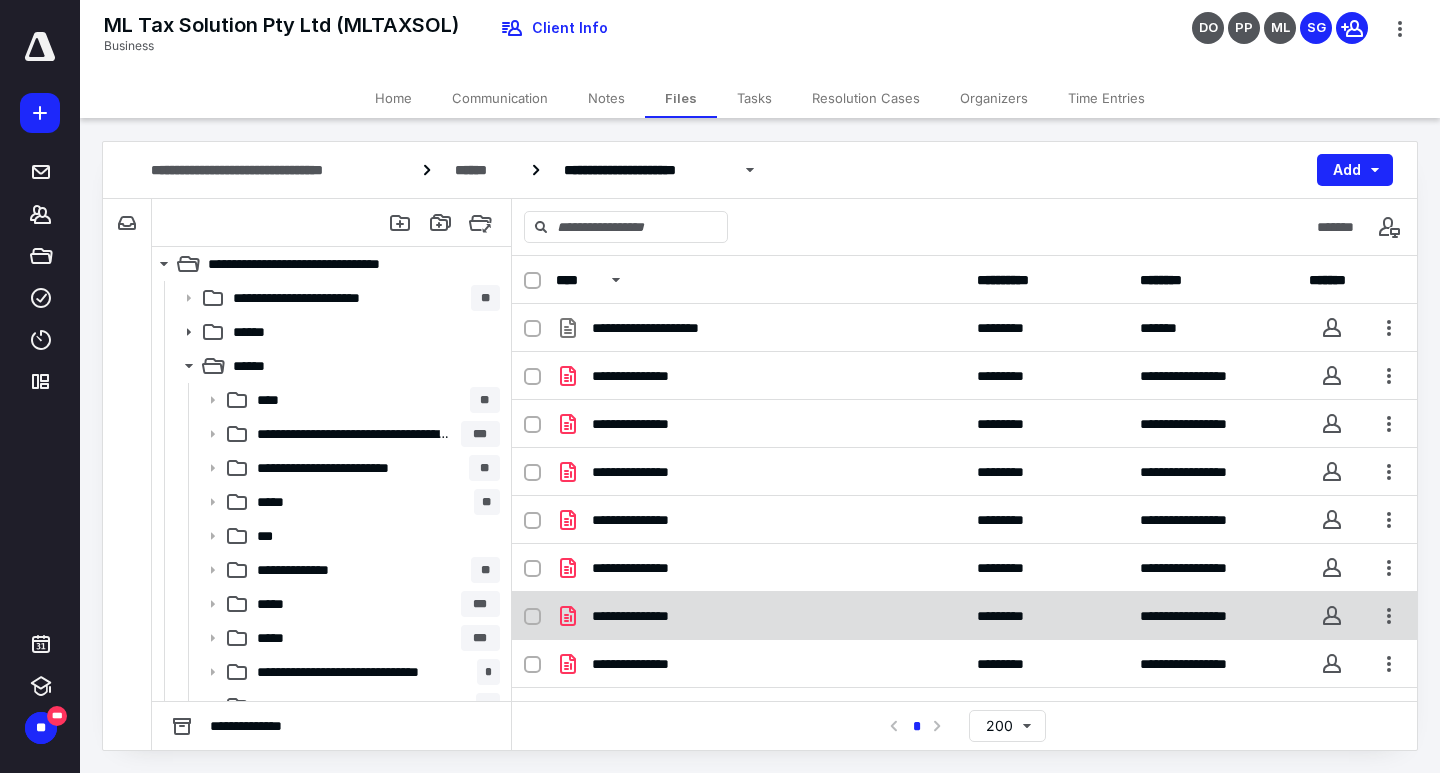 click on "**********" at bounding box center (964, 616) 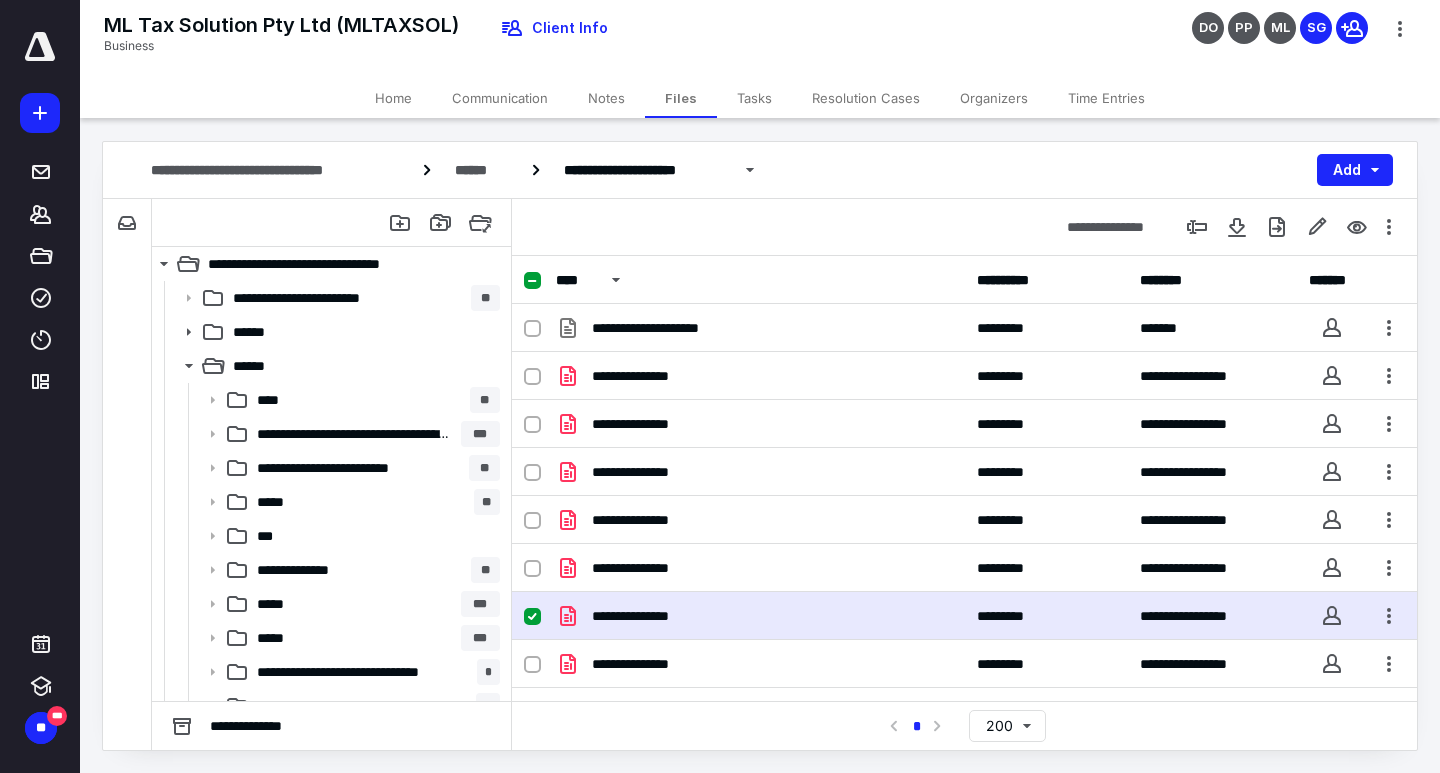 click on "**********" at bounding box center [964, 616] 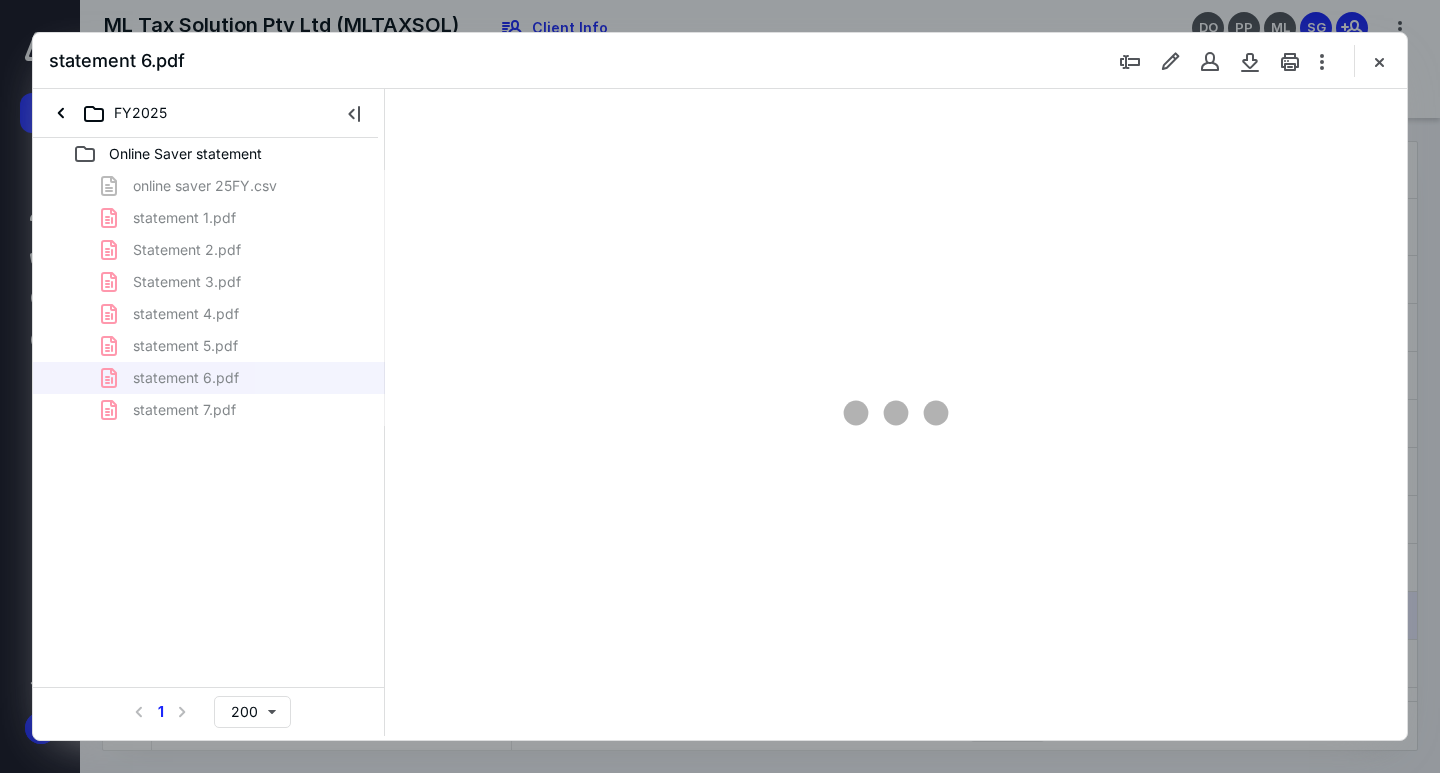 scroll, scrollTop: 0, scrollLeft: 0, axis: both 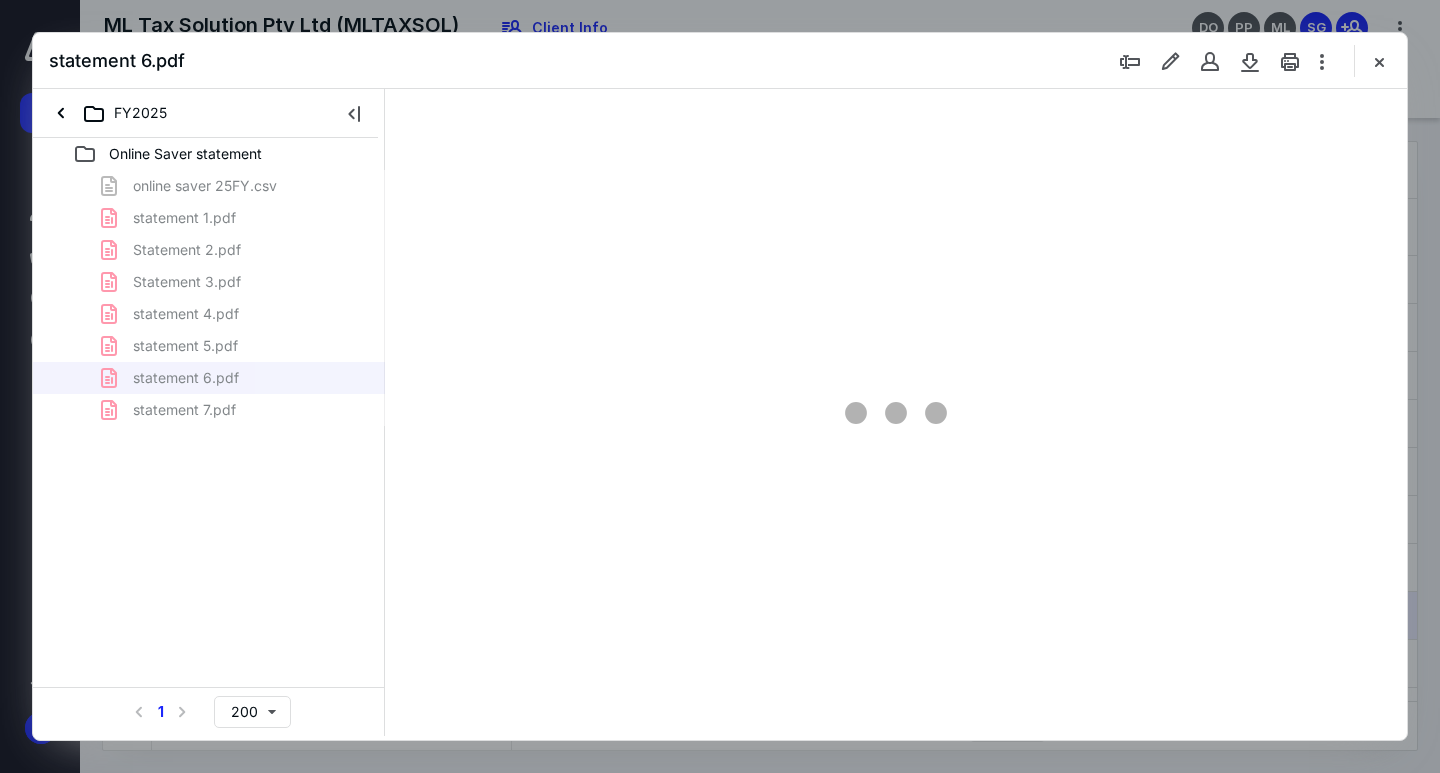 type on "72" 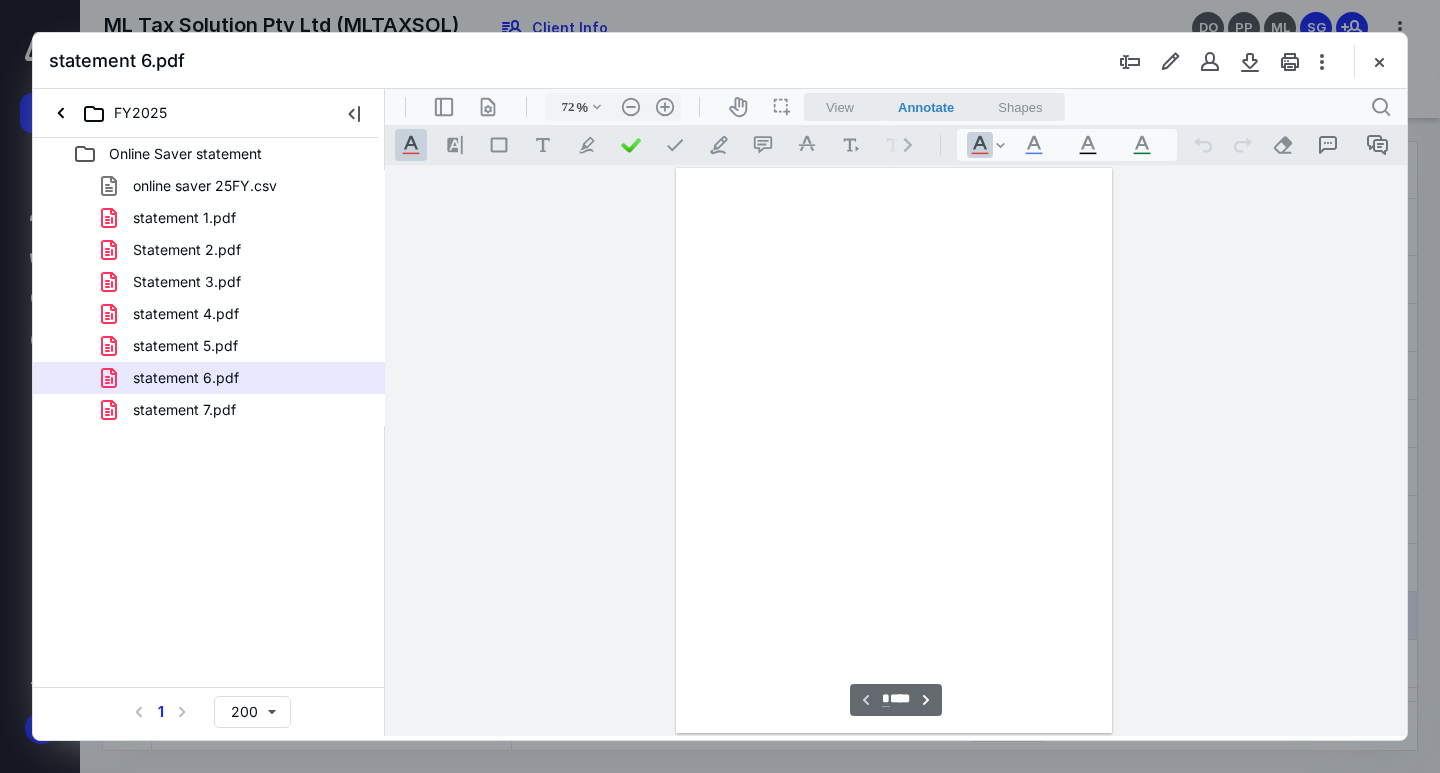 scroll, scrollTop: 79, scrollLeft: 0, axis: vertical 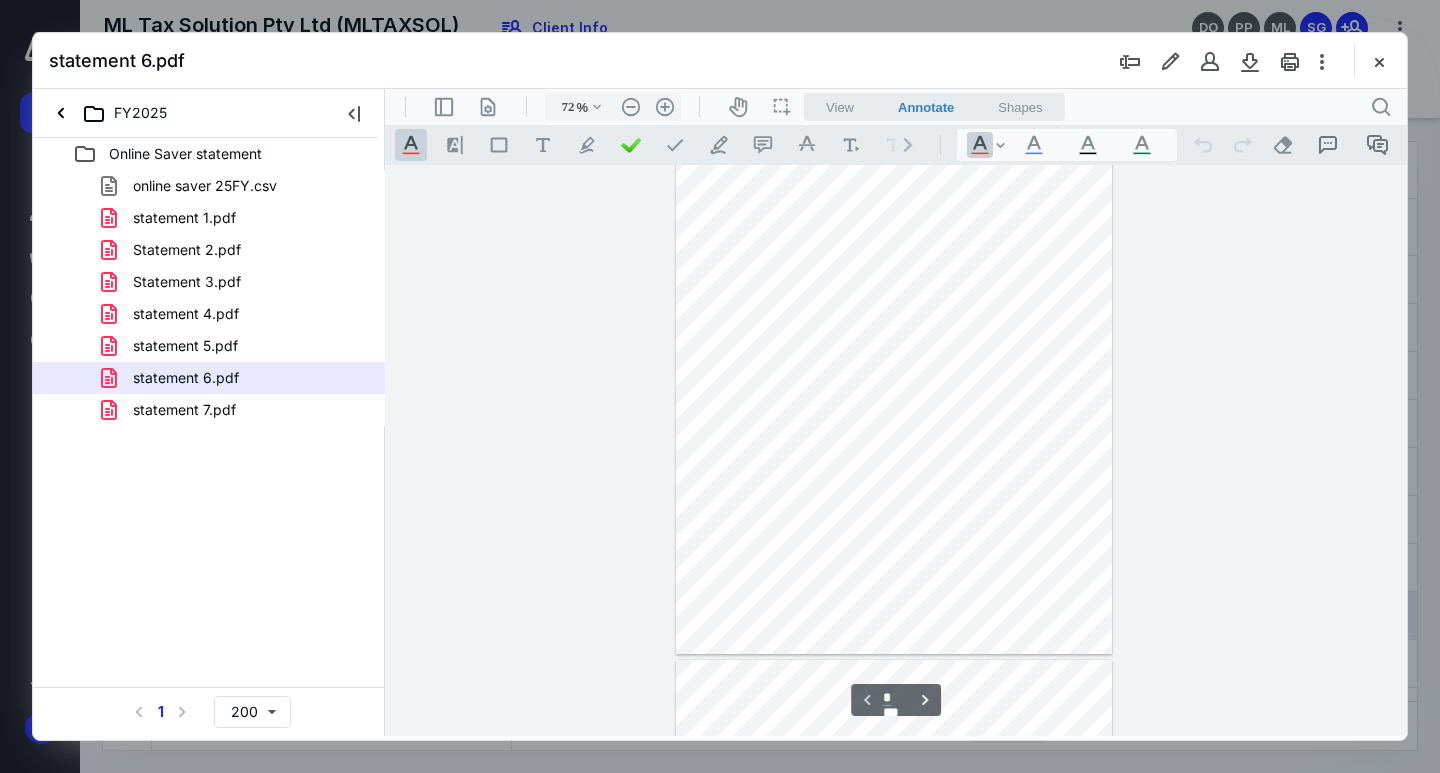 type on "*" 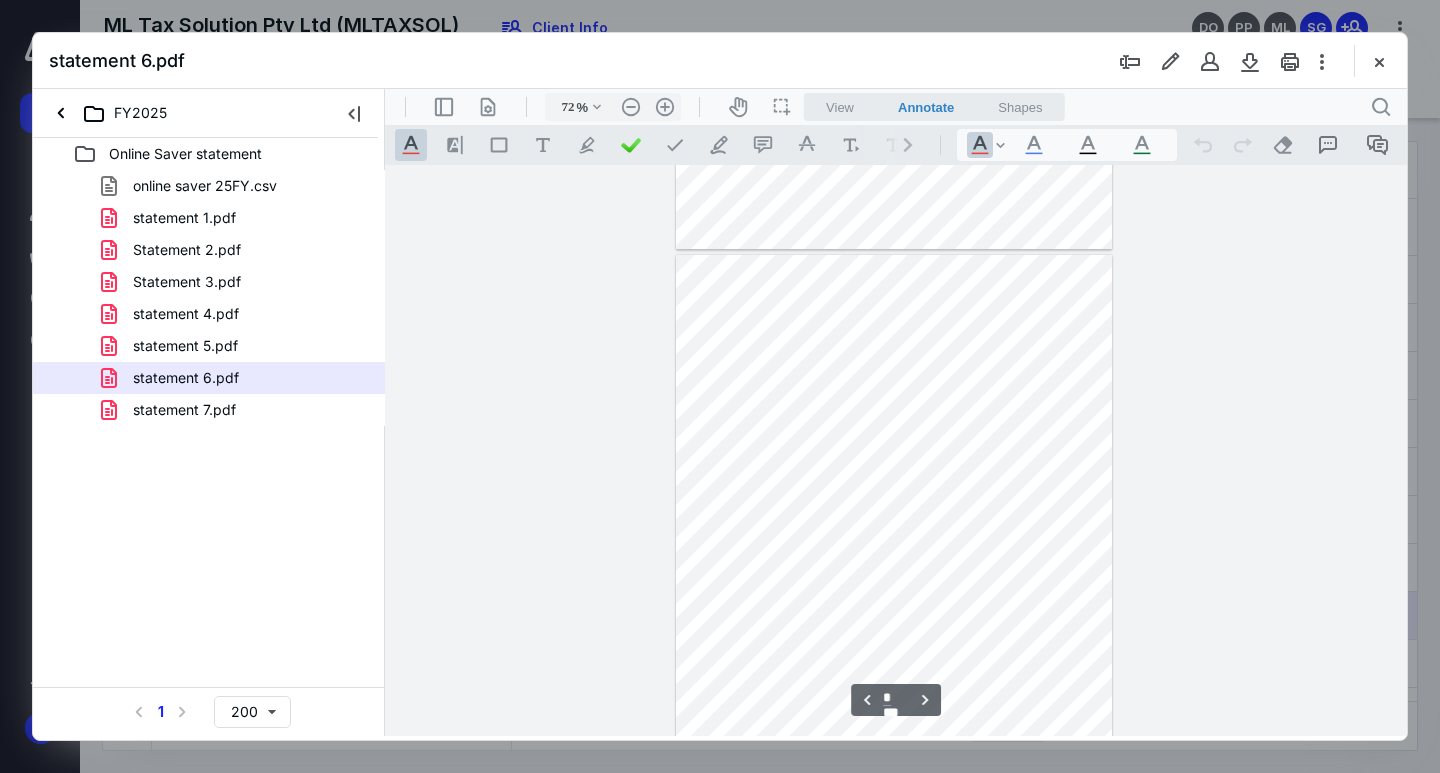 scroll, scrollTop: 479, scrollLeft: 0, axis: vertical 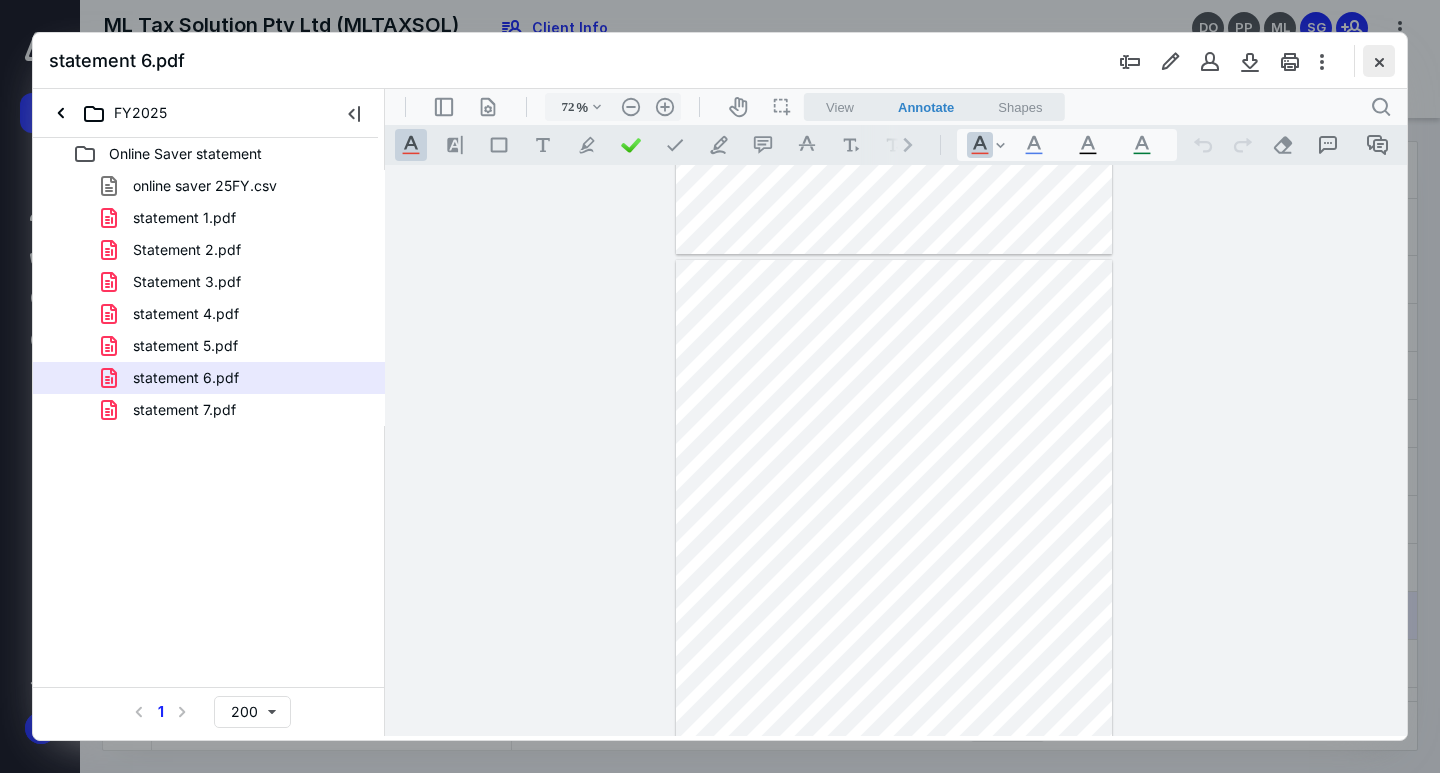 click at bounding box center [1379, 61] 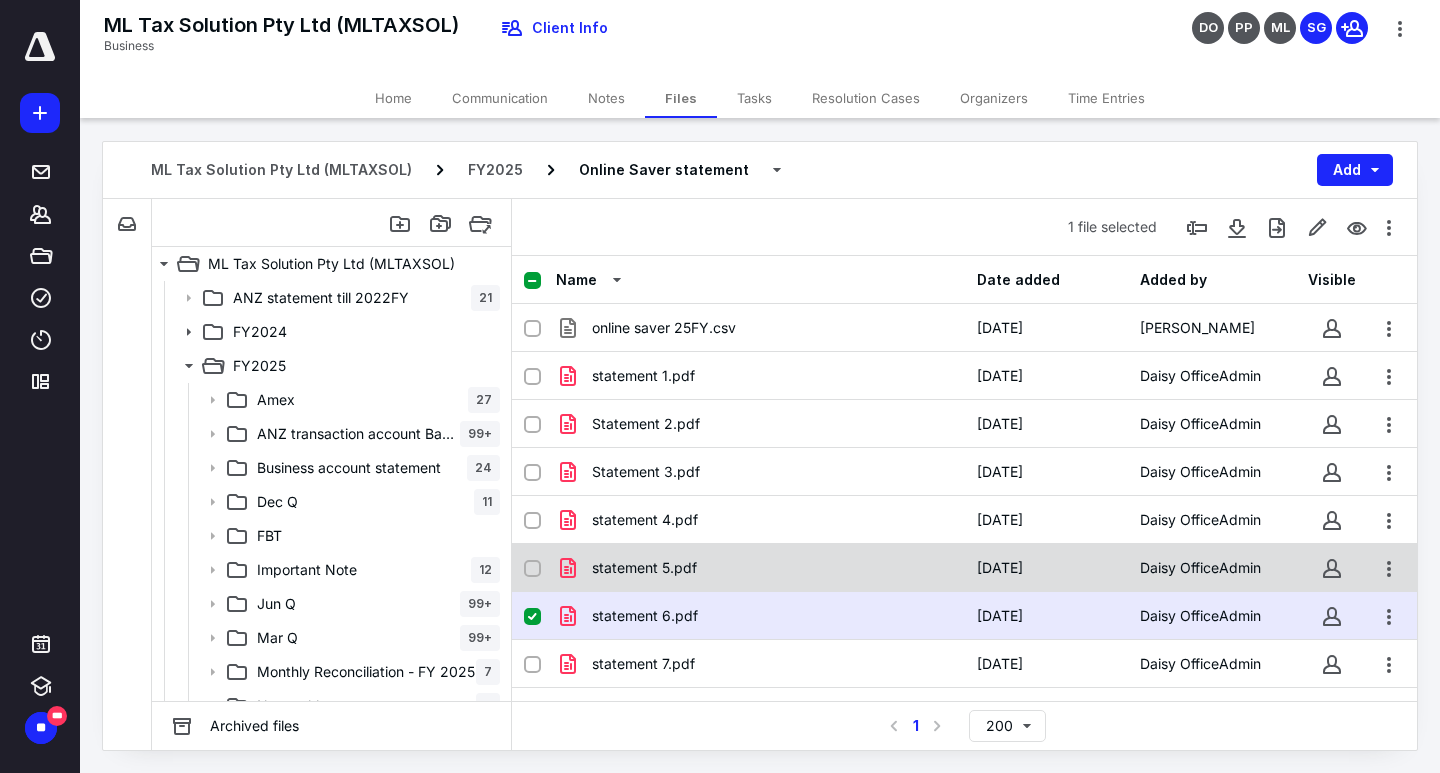 click on "statement 5.pdf [DATE] Daisy OfficeAdmin" at bounding box center (964, 568) 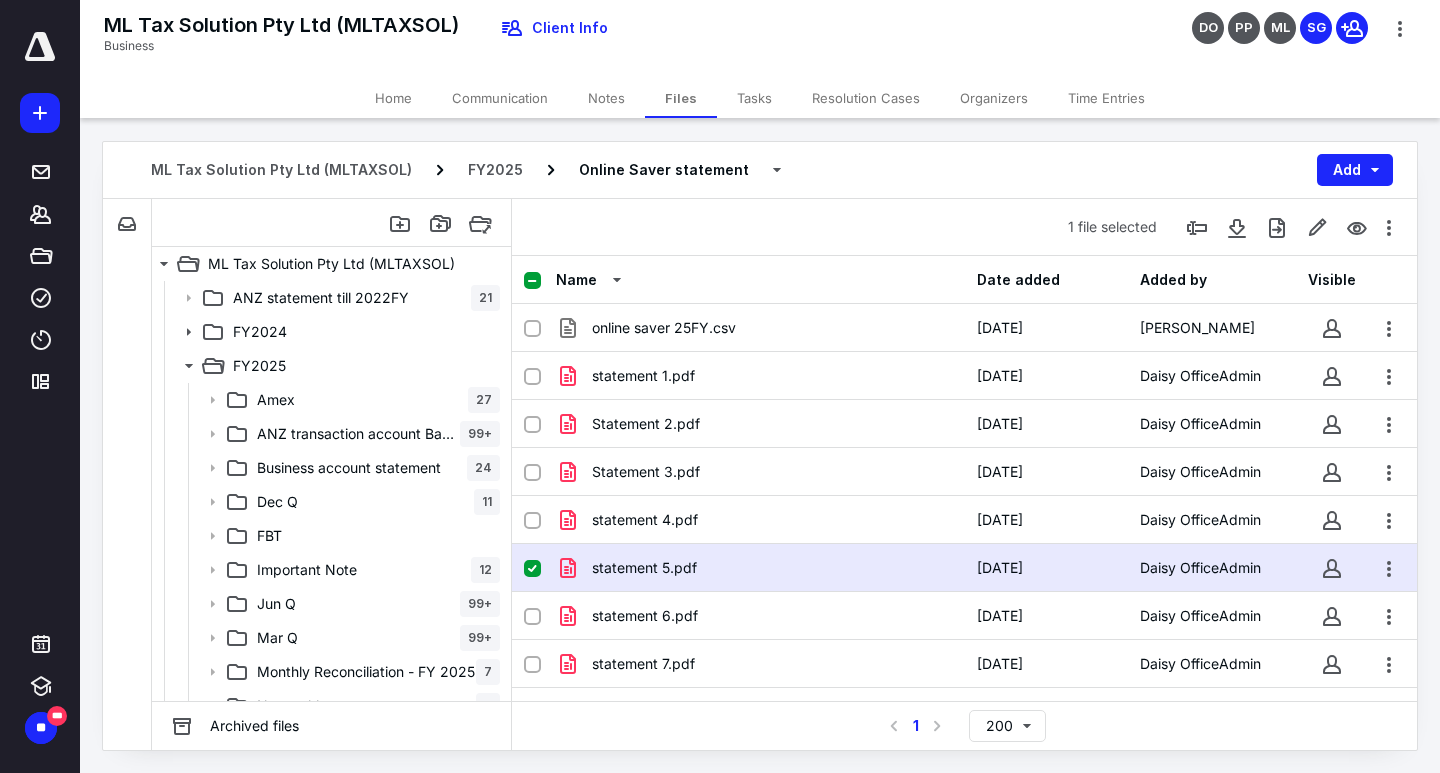 click on "statement 5.pdf [DATE] Daisy OfficeAdmin" at bounding box center (964, 568) 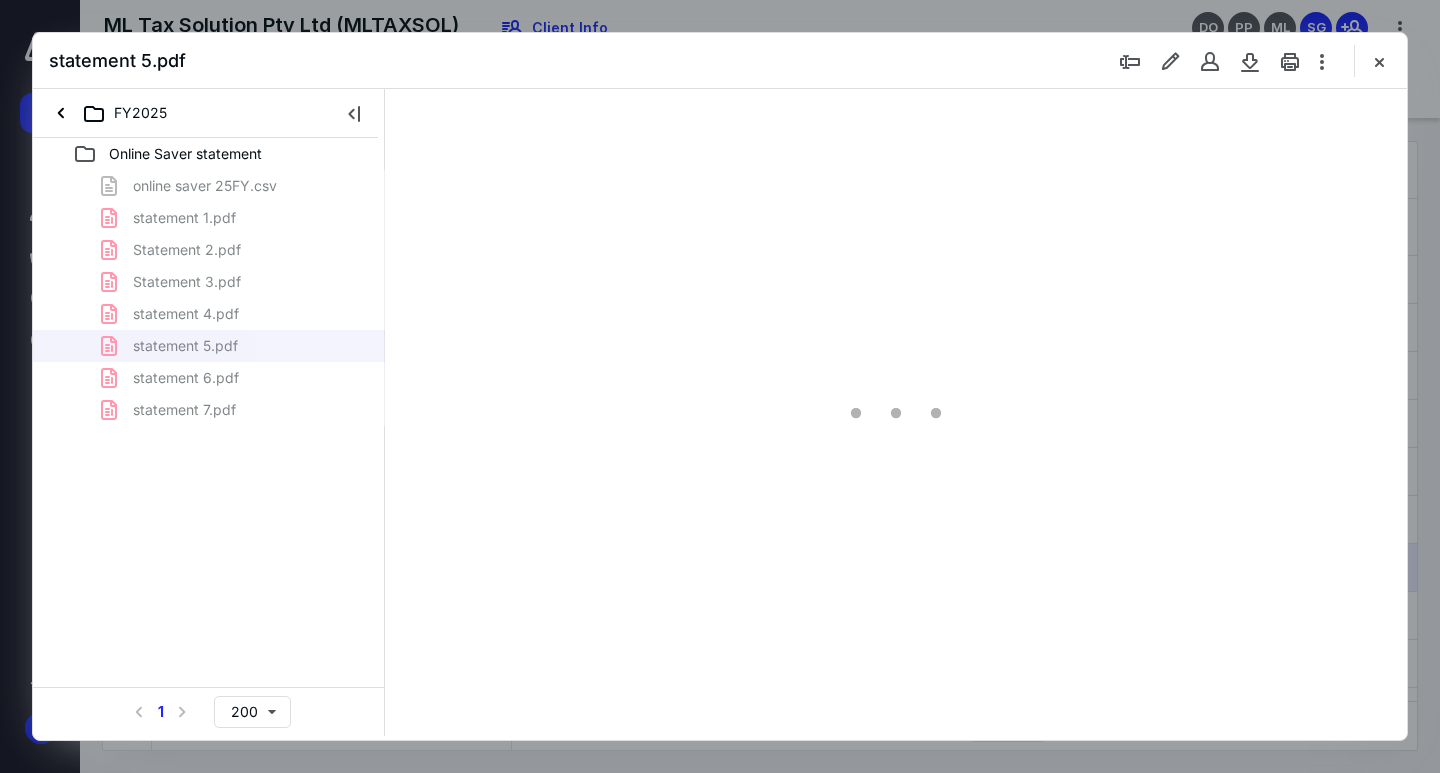 scroll, scrollTop: 0, scrollLeft: 0, axis: both 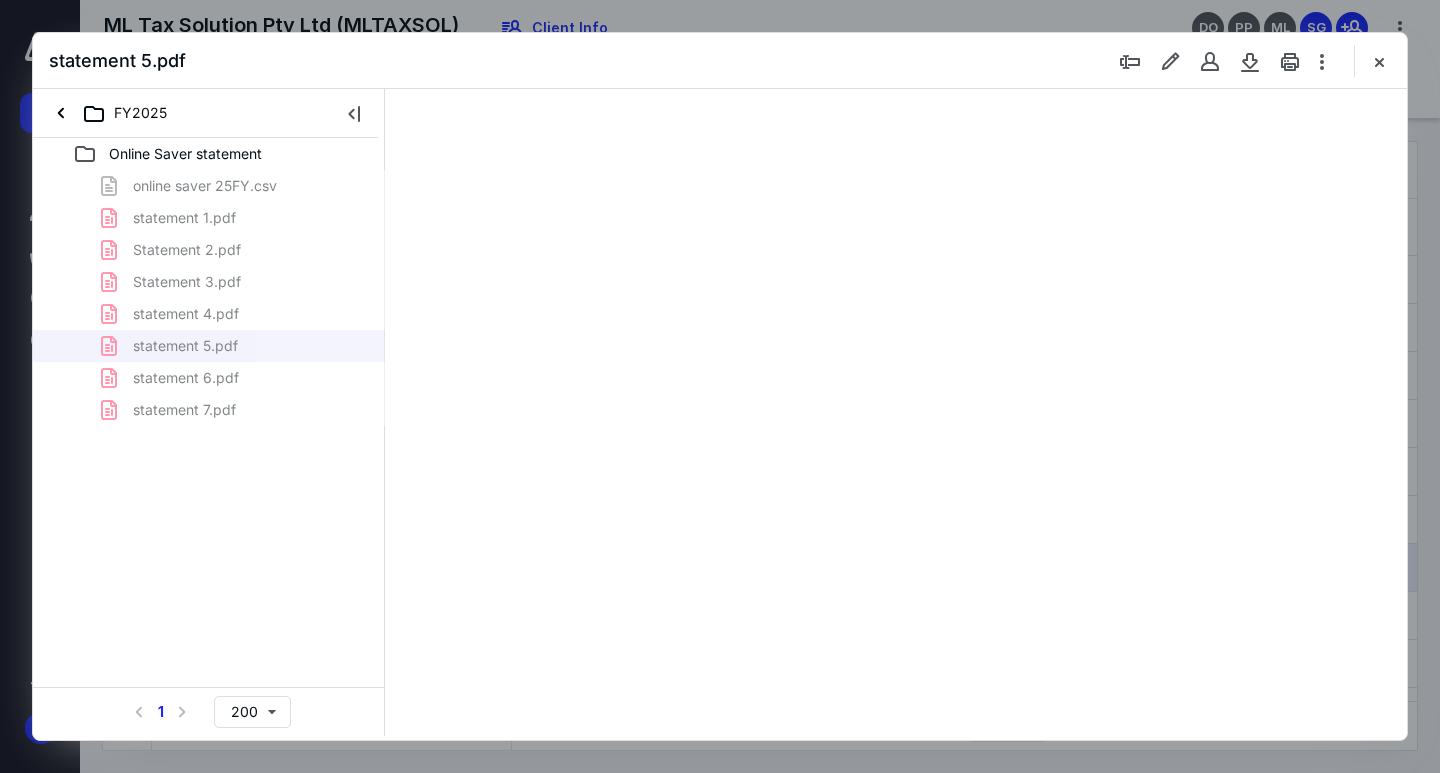 type on "72" 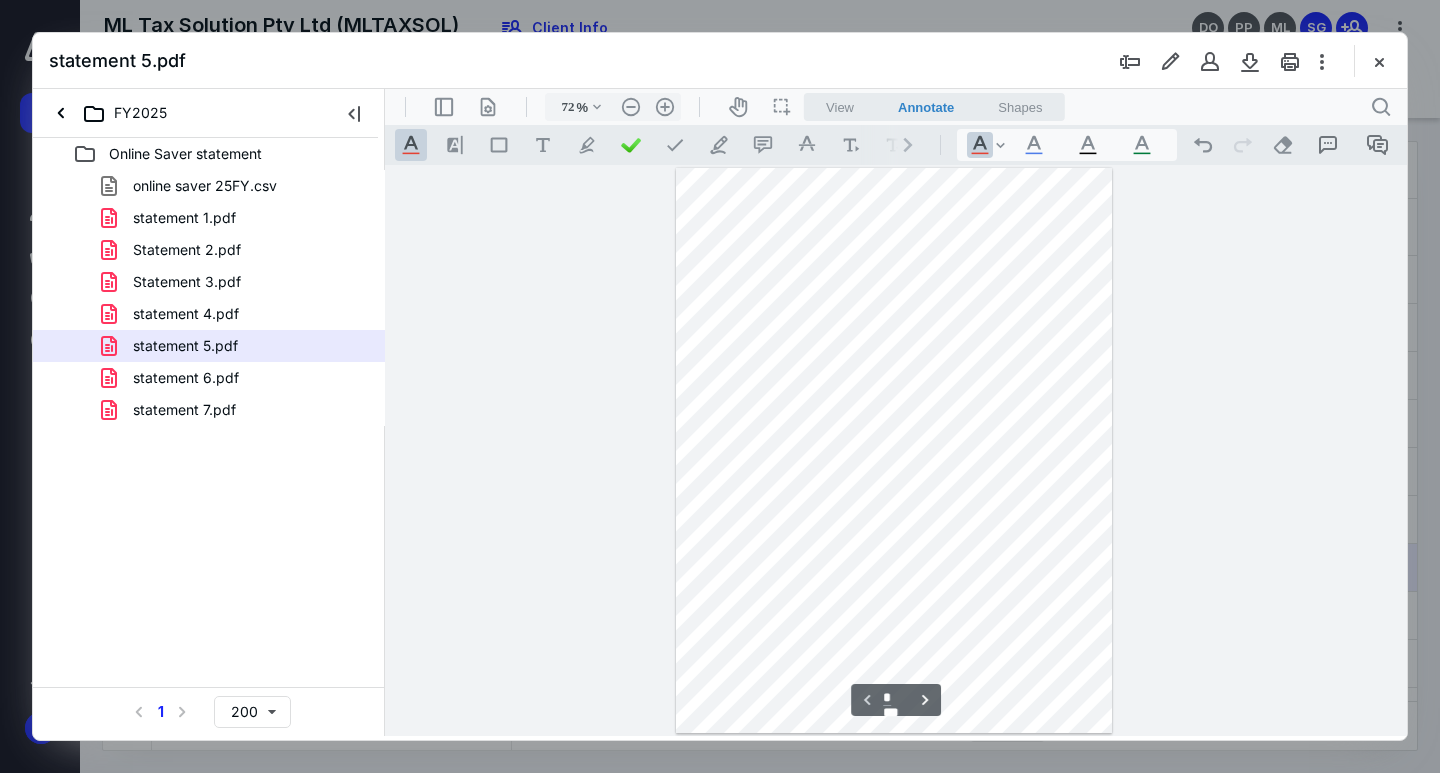 type on "*" 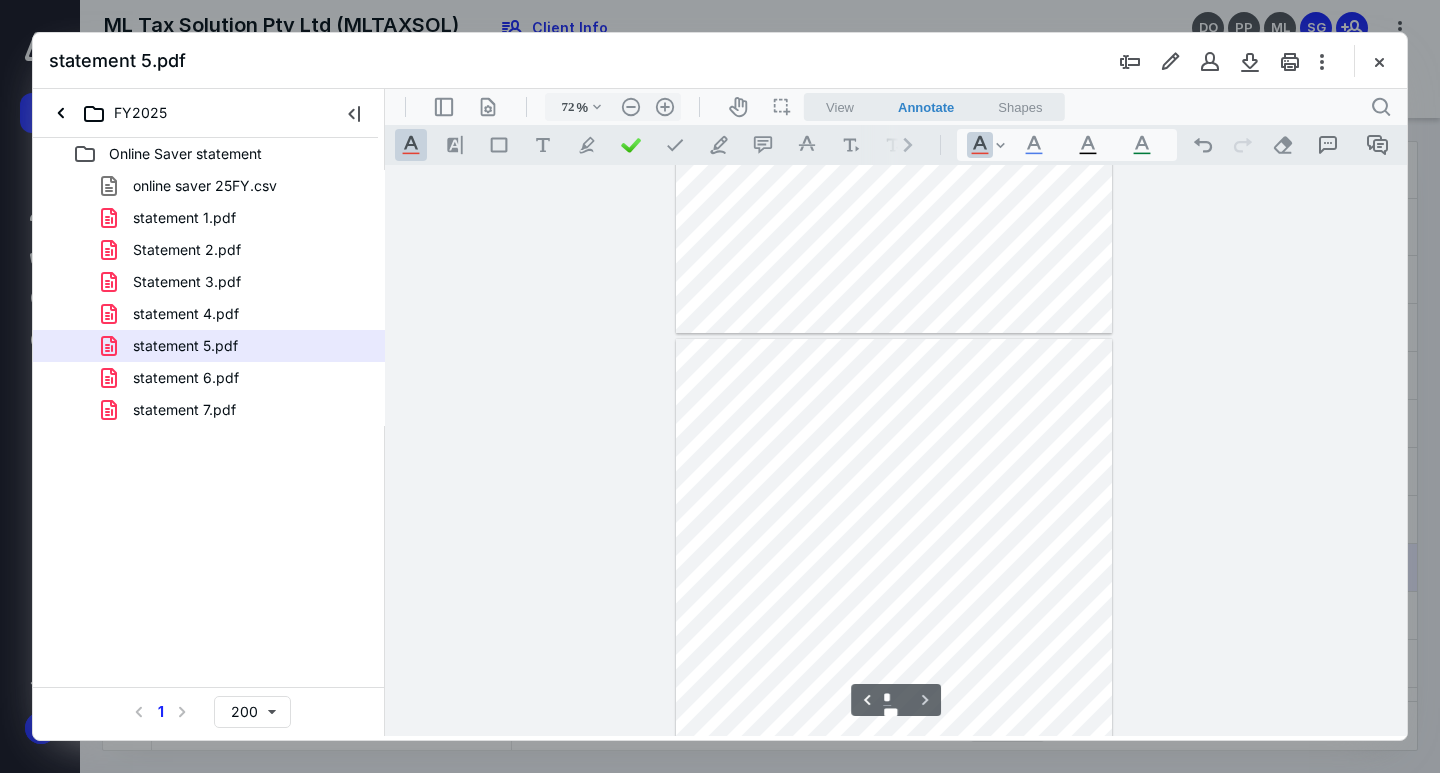 scroll, scrollTop: 571, scrollLeft: 0, axis: vertical 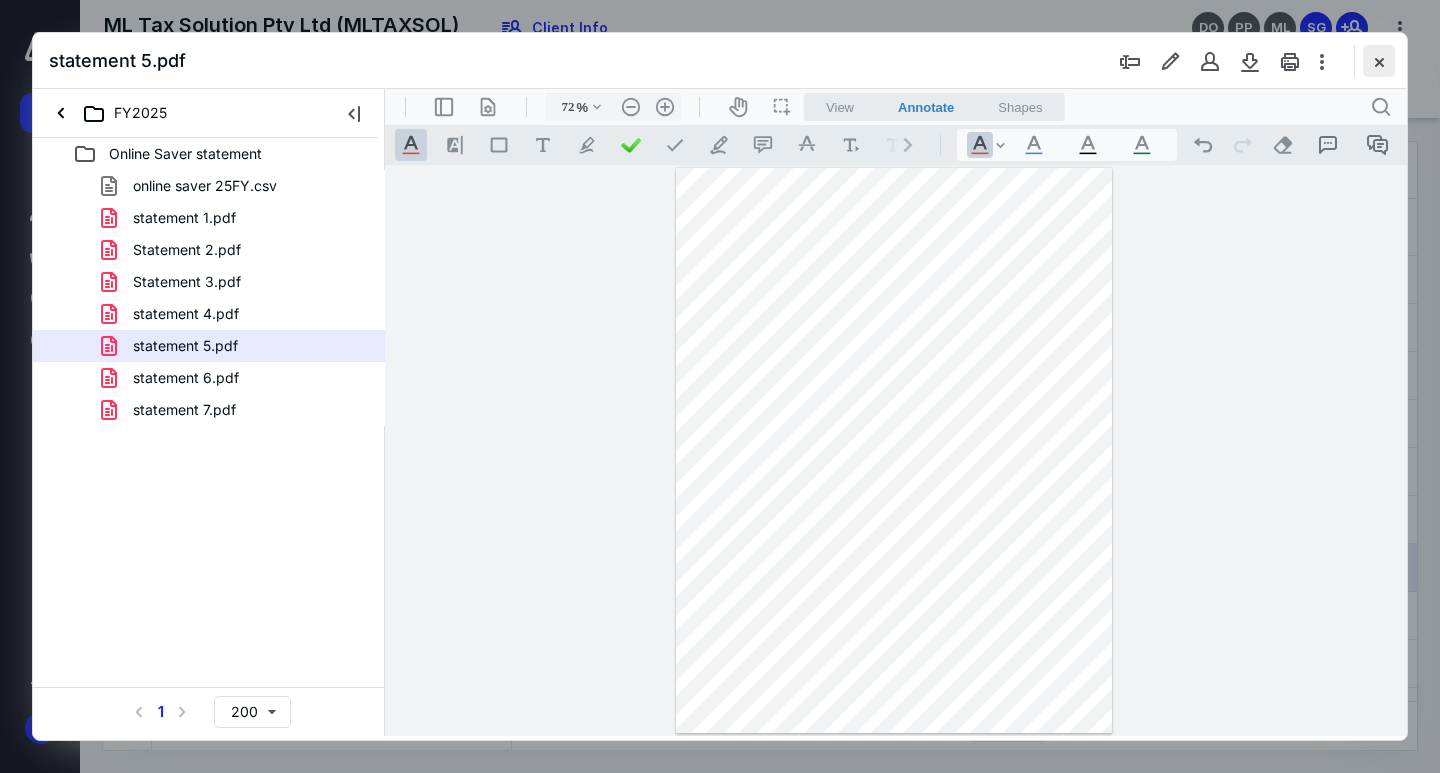 click at bounding box center [1379, 61] 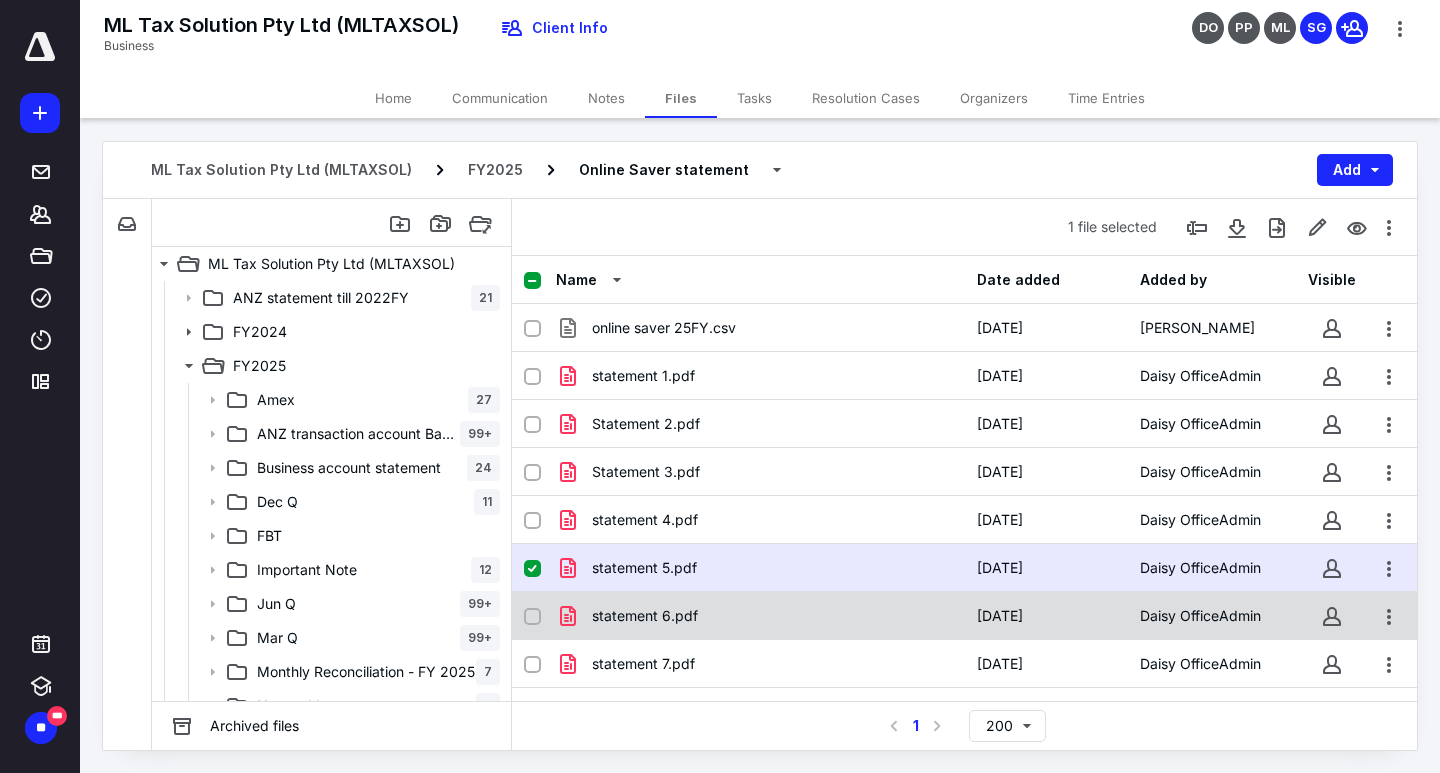 click on "statement 6.pdf" at bounding box center (760, 616) 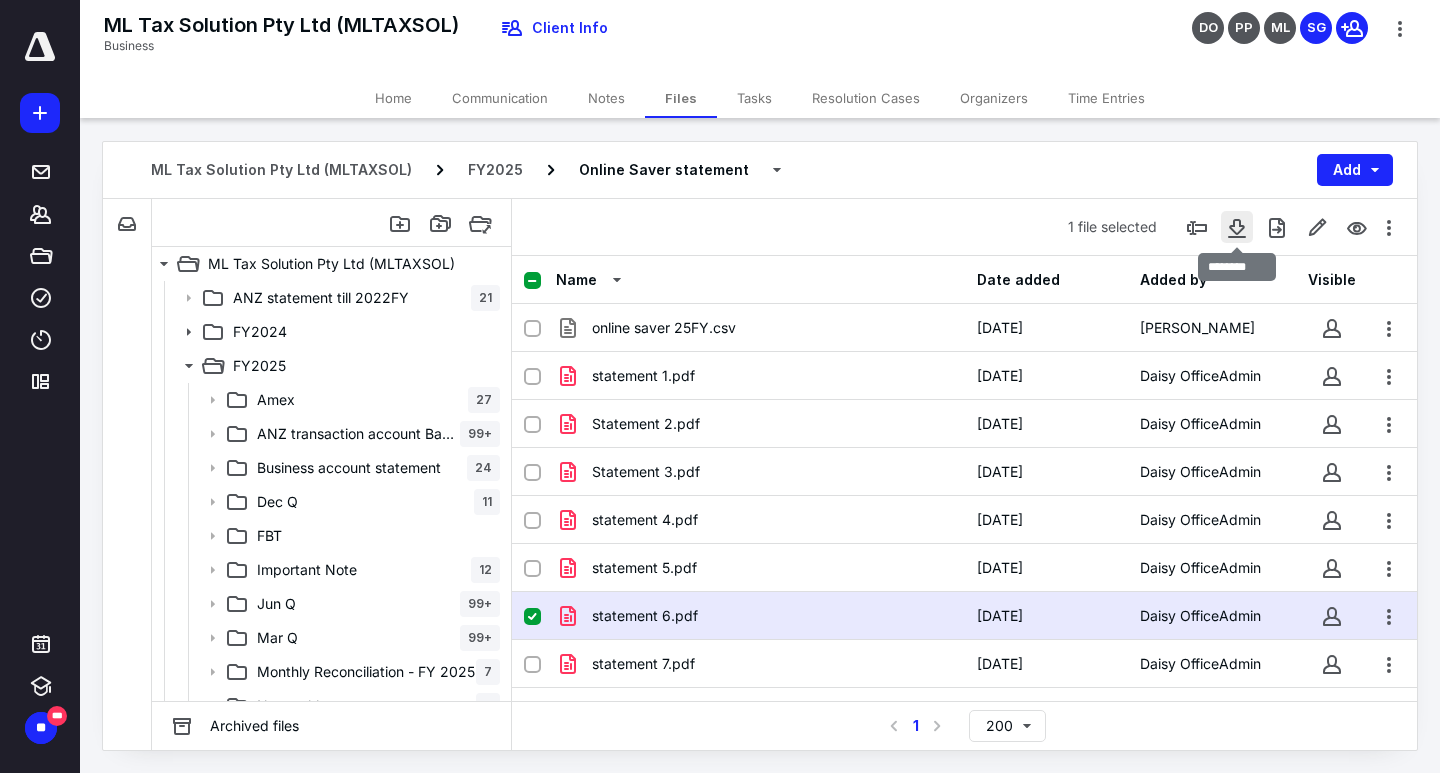 click at bounding box center (1237, 227) 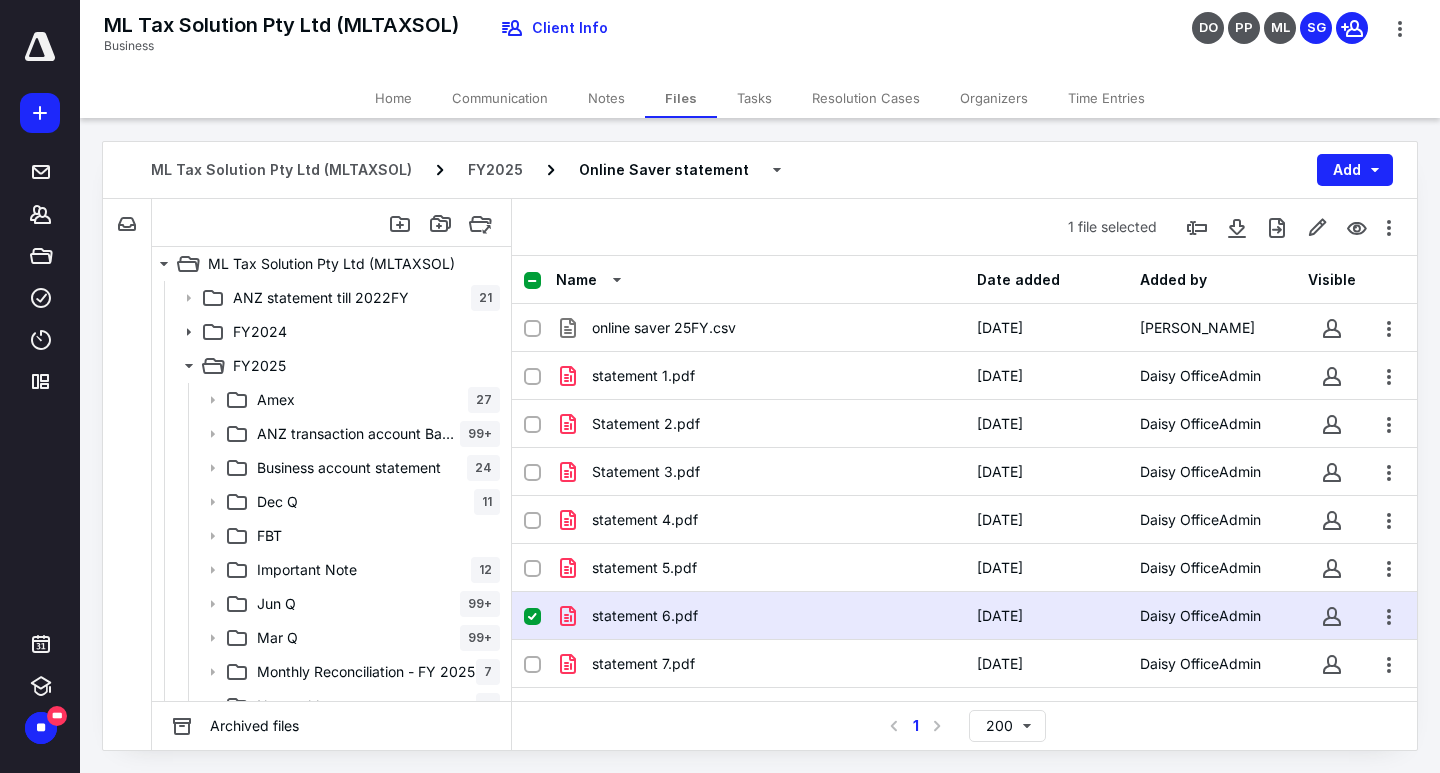 click 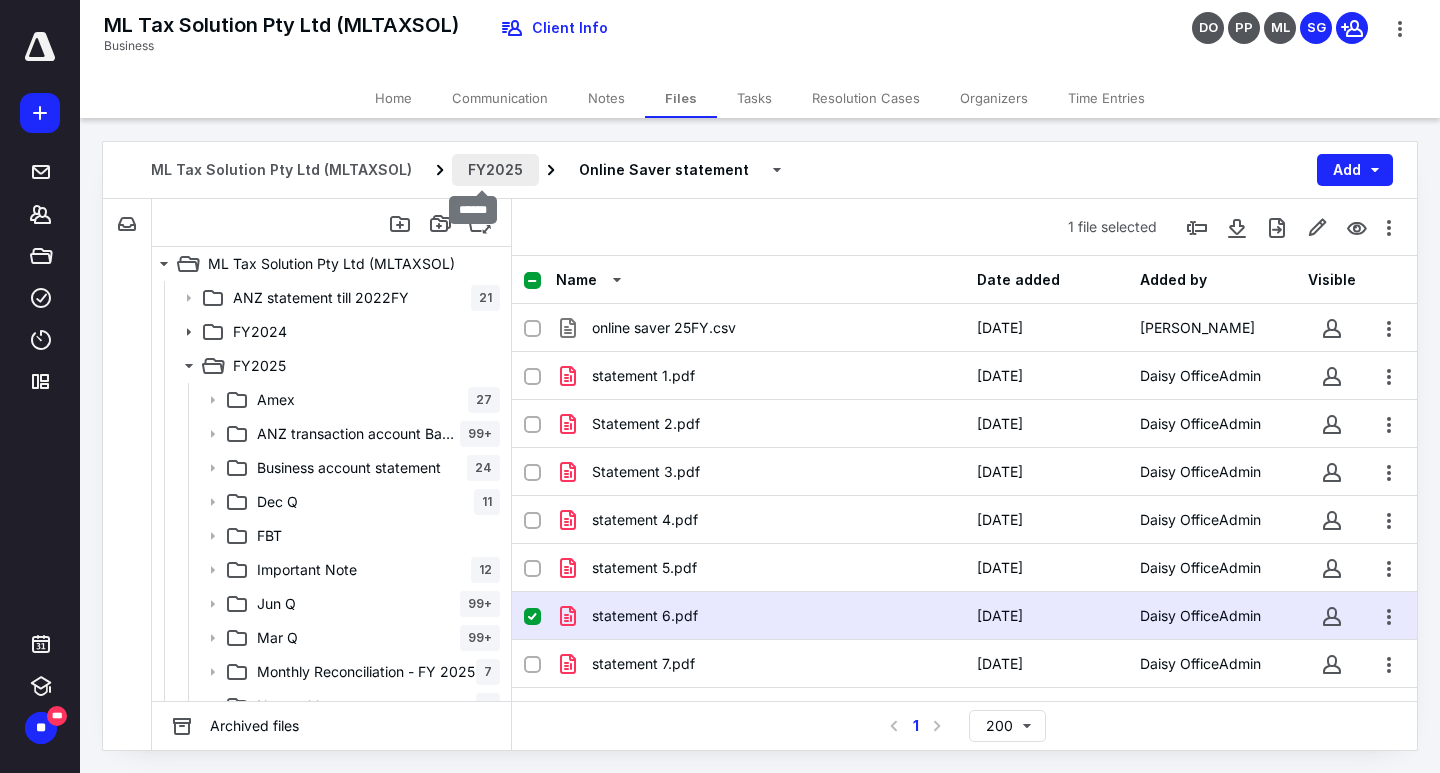 click on "FY2025" at bounding box center [495, 170] 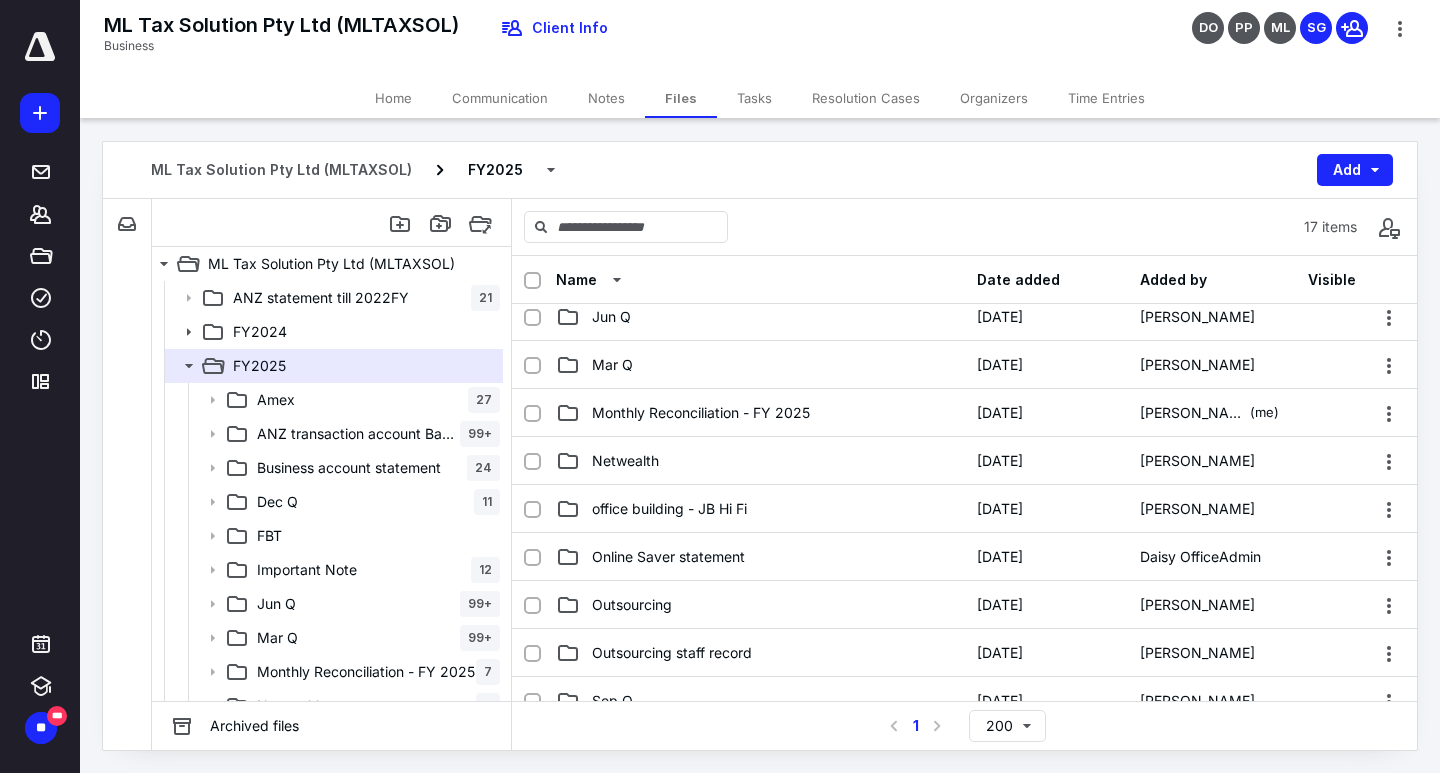 scroll, scrollTop: 300, scrollLeft: 0, axis: vertical 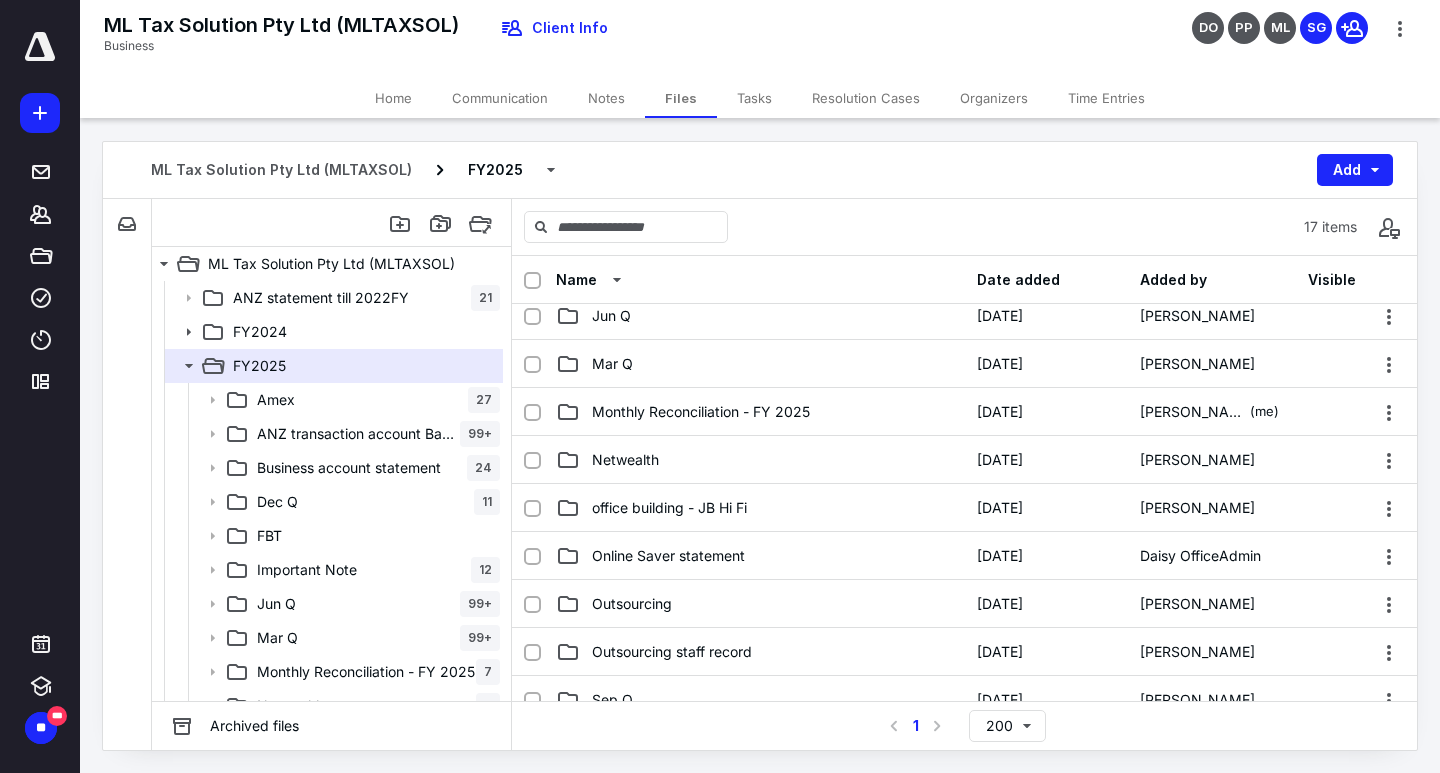 click on "Monthly Reconciliation - FY 2025" at bounding box center (760, 412) 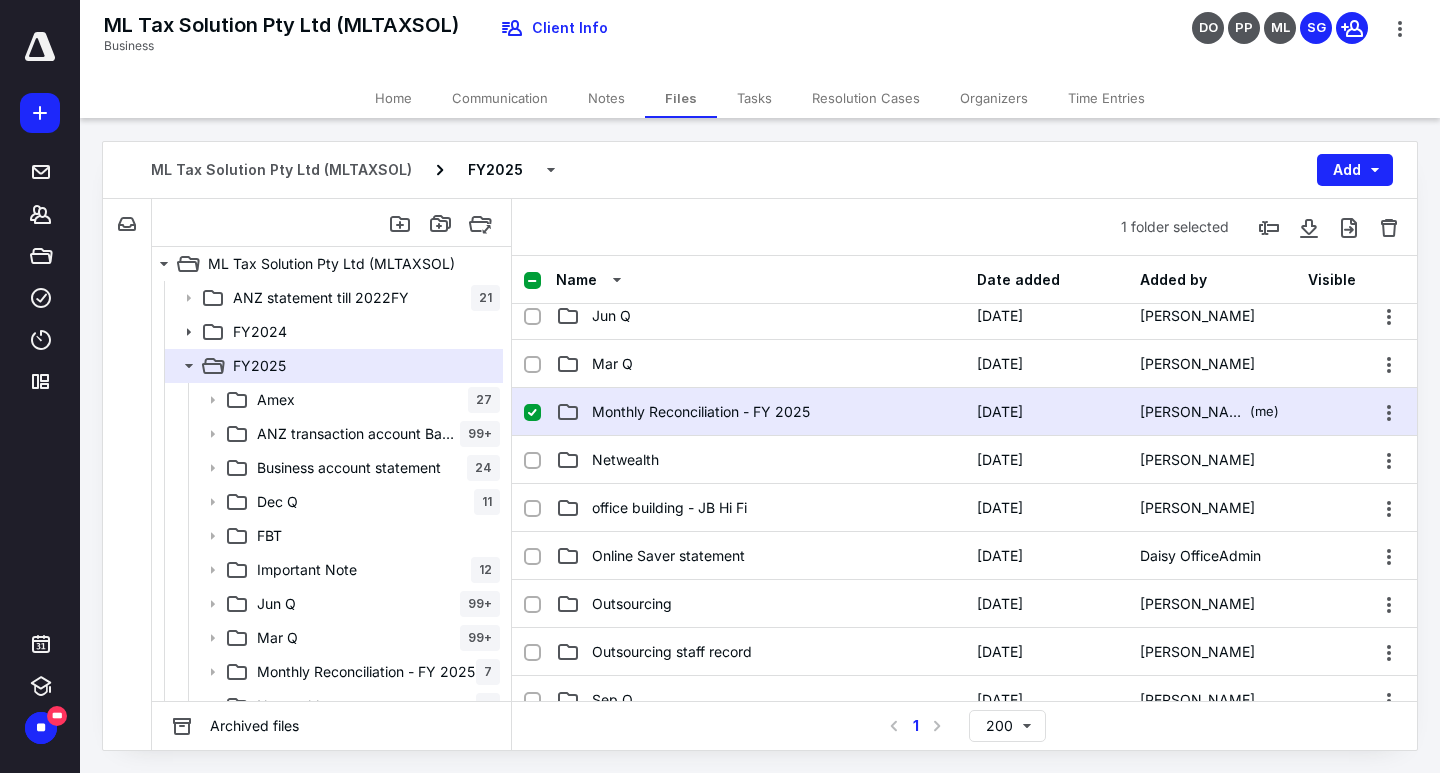 checkbox on "true" 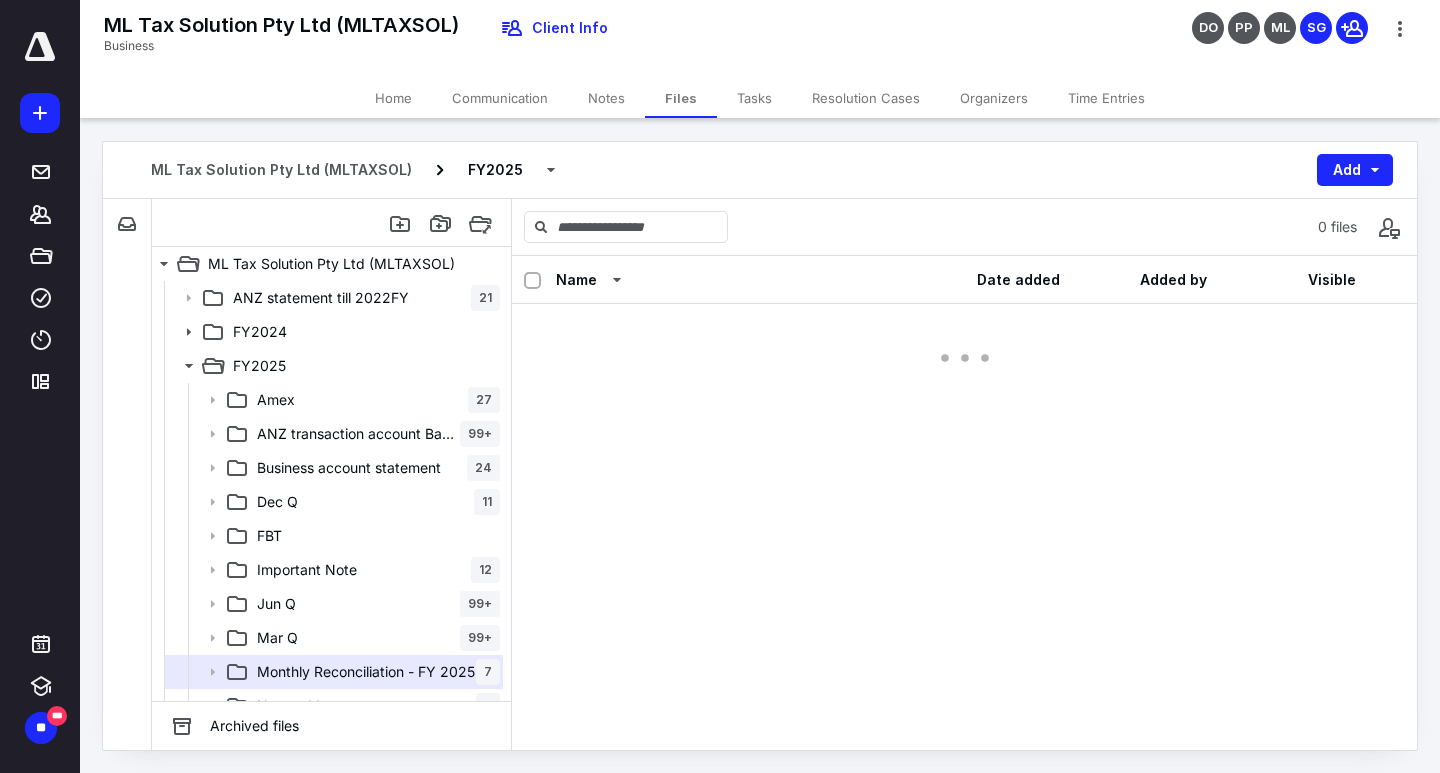 scroll, scrollTop: 0, scrollLeft: 0, axis: both 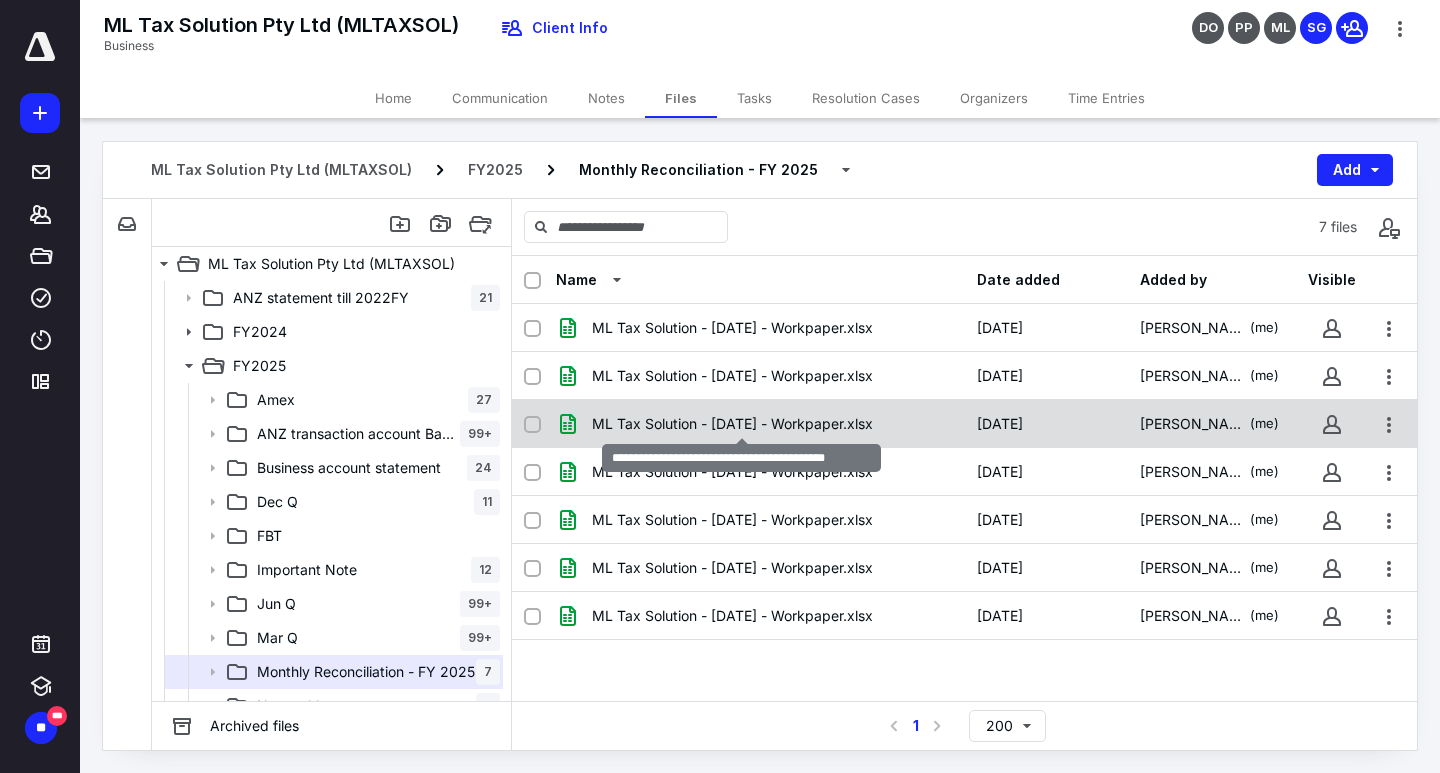 click on "ML Tax Solution - [DATE] - Workpaper.xlsx" at bounding box center [732, 424] 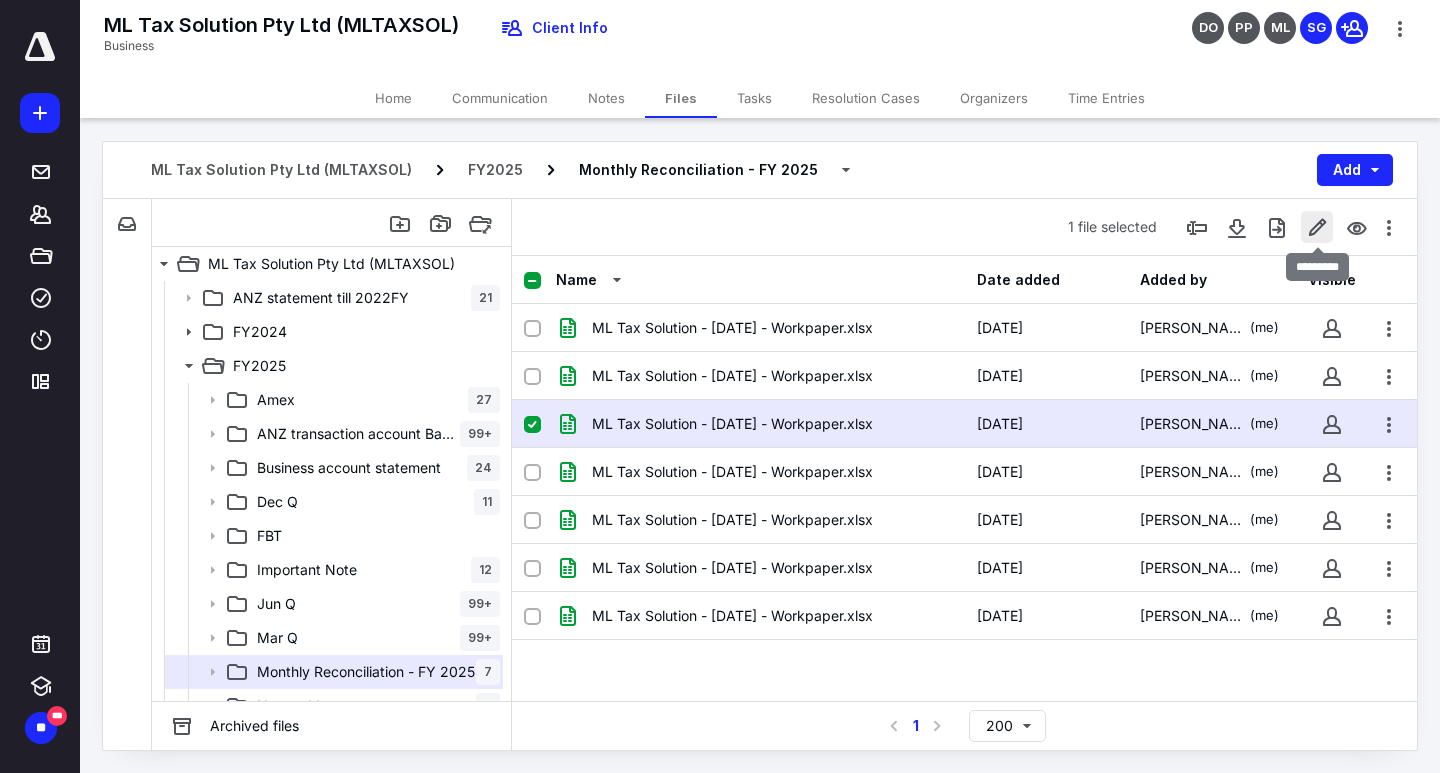 click at bounding box center [1317, 227] 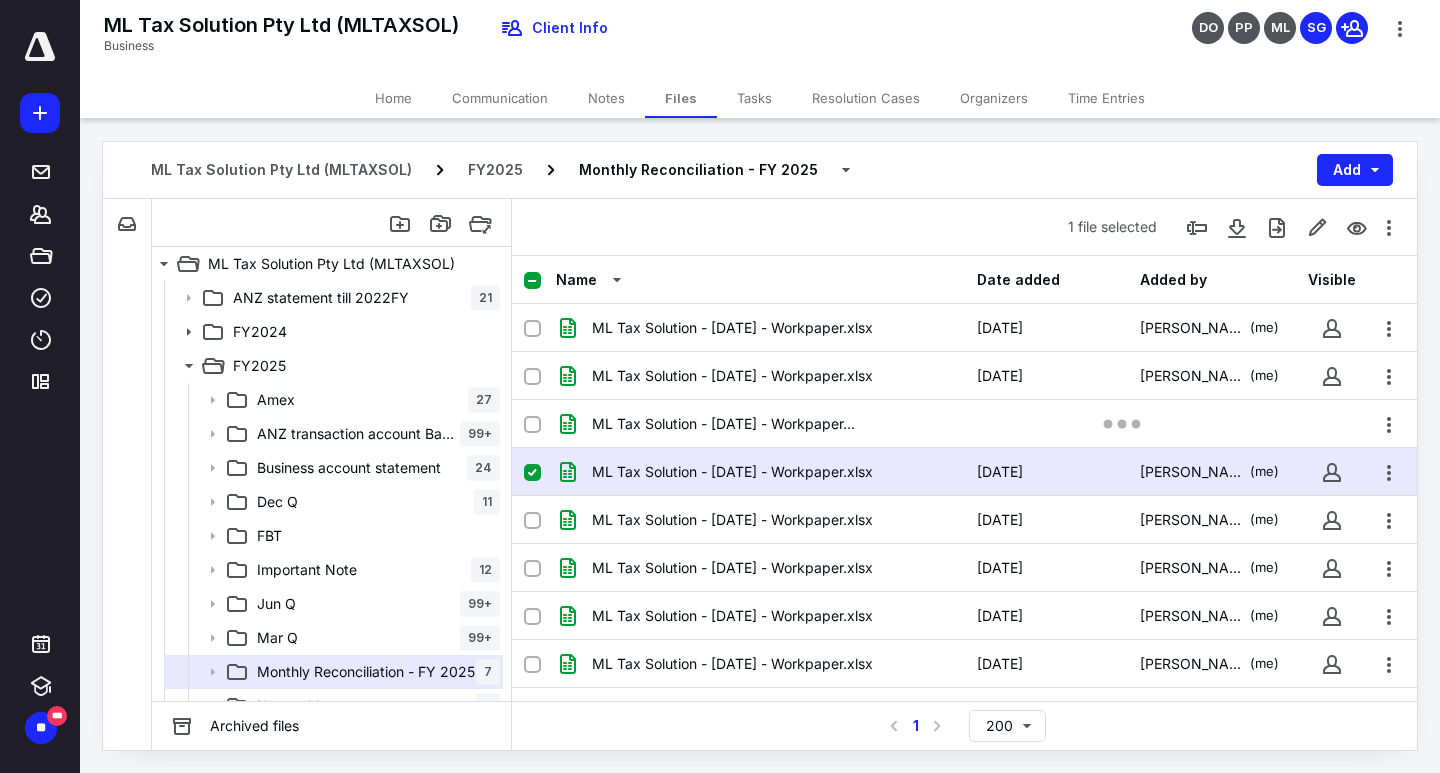 click at bounding box center (532, 473) 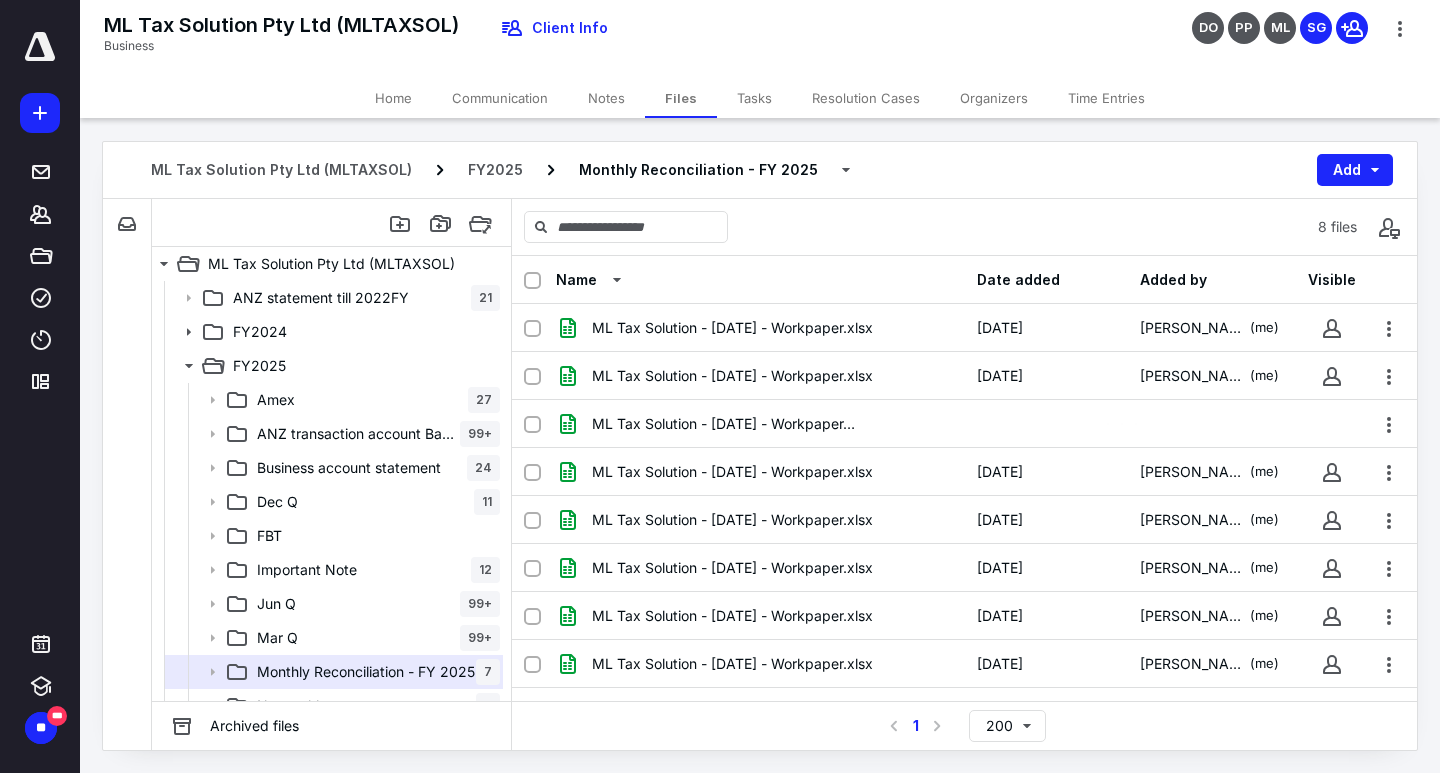 checkbox on "false" 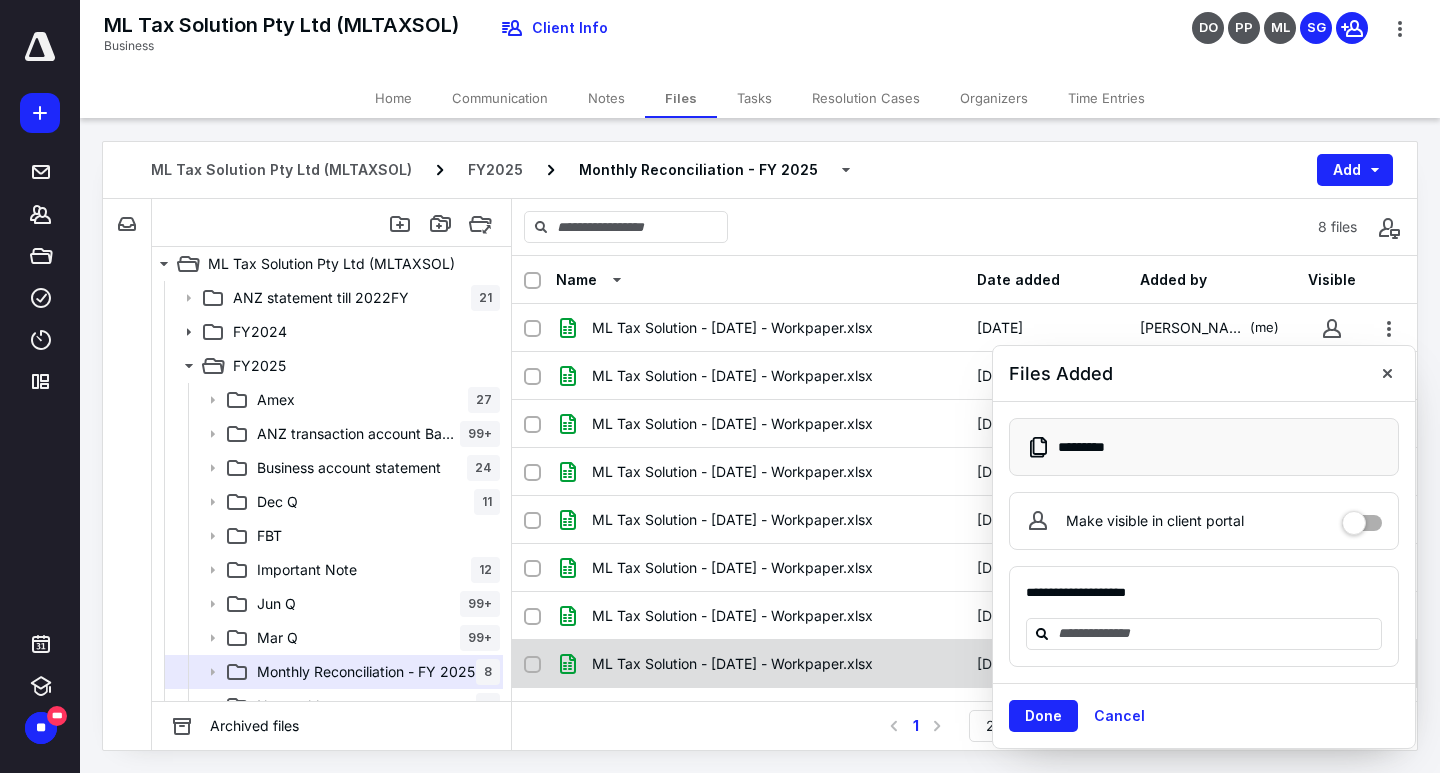 drag, startPoint x: 1036, startPoint y: 713, endPoint x: 970, endPoint y: 663, distance: 82.800964 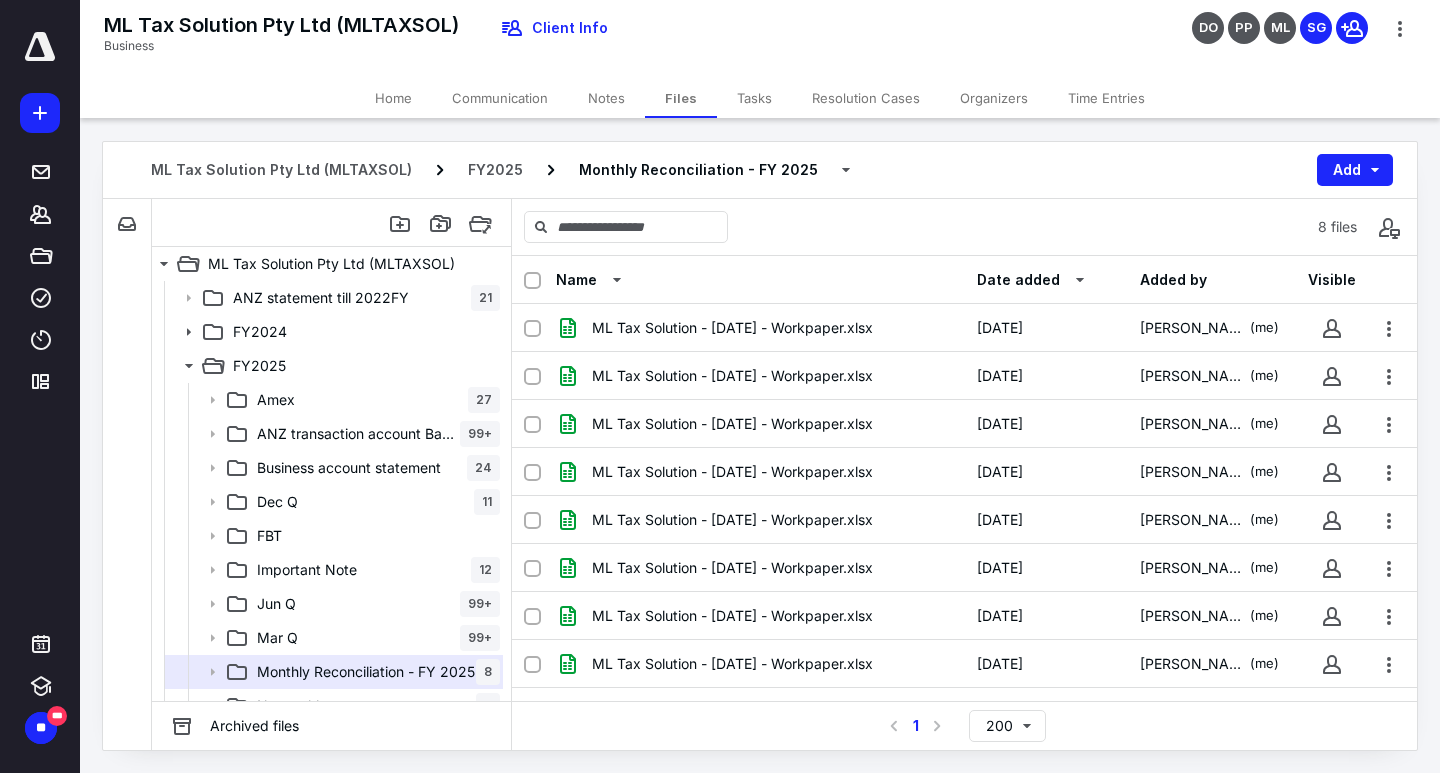 click on "Date added" at bounding box center (1018, 280) 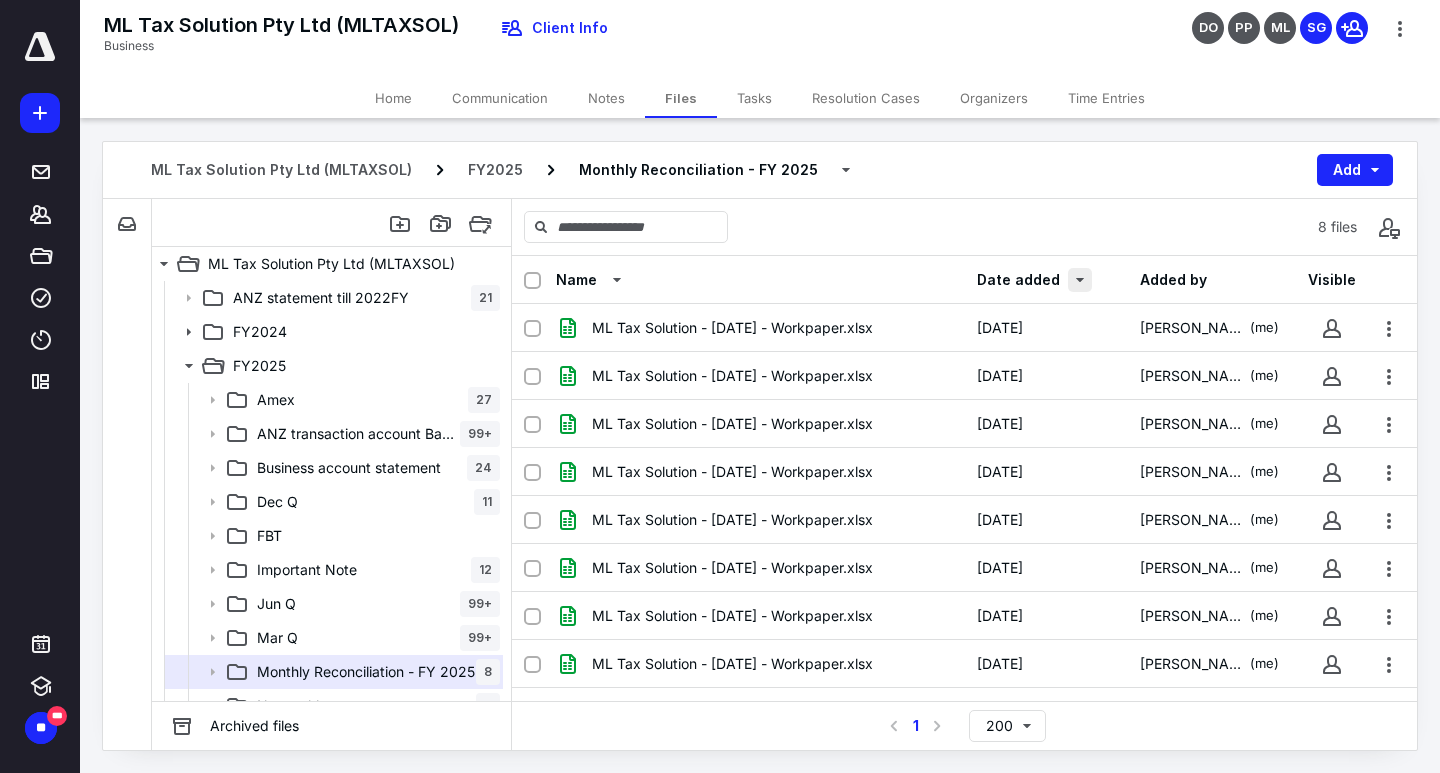 click at bounding box center (1080, 280) 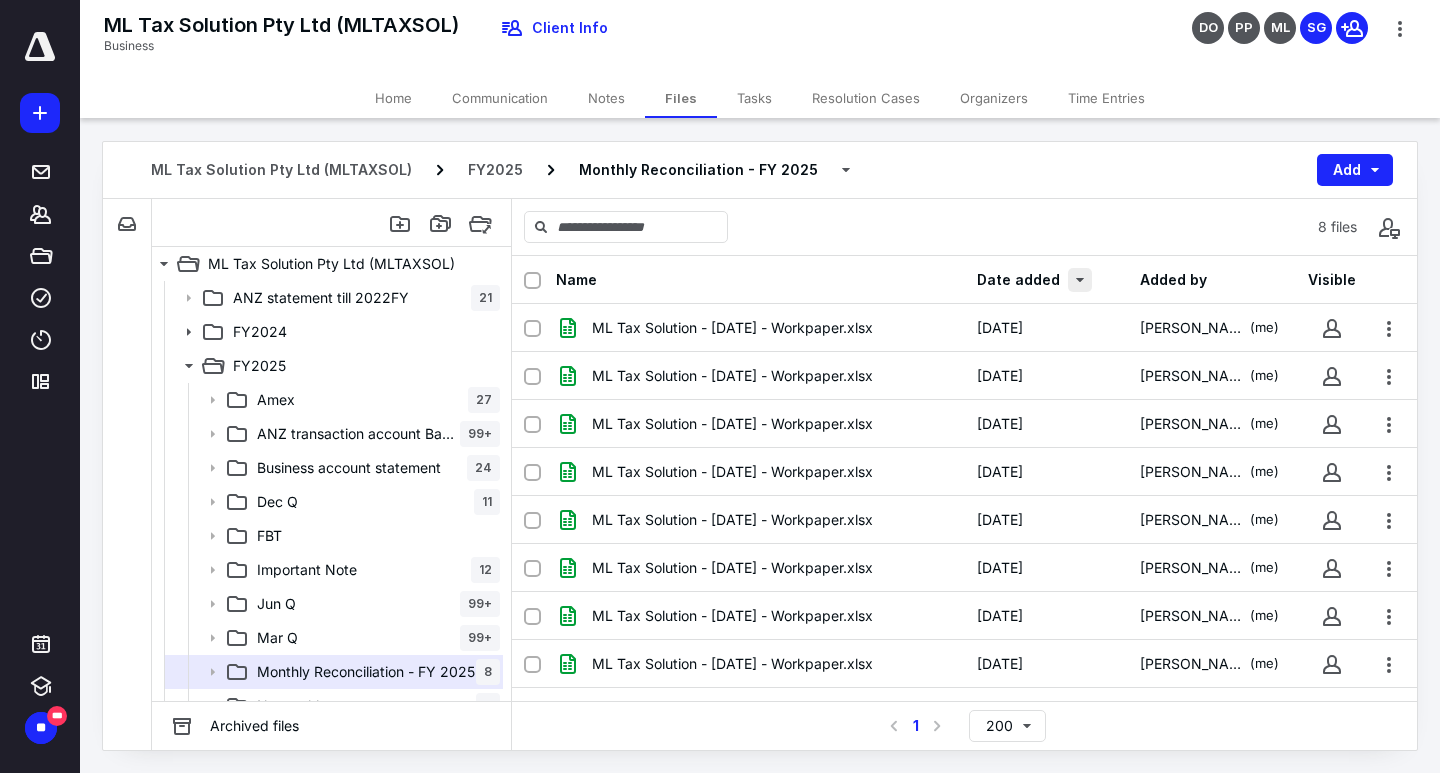 click at bounding box center (1080, 280) 